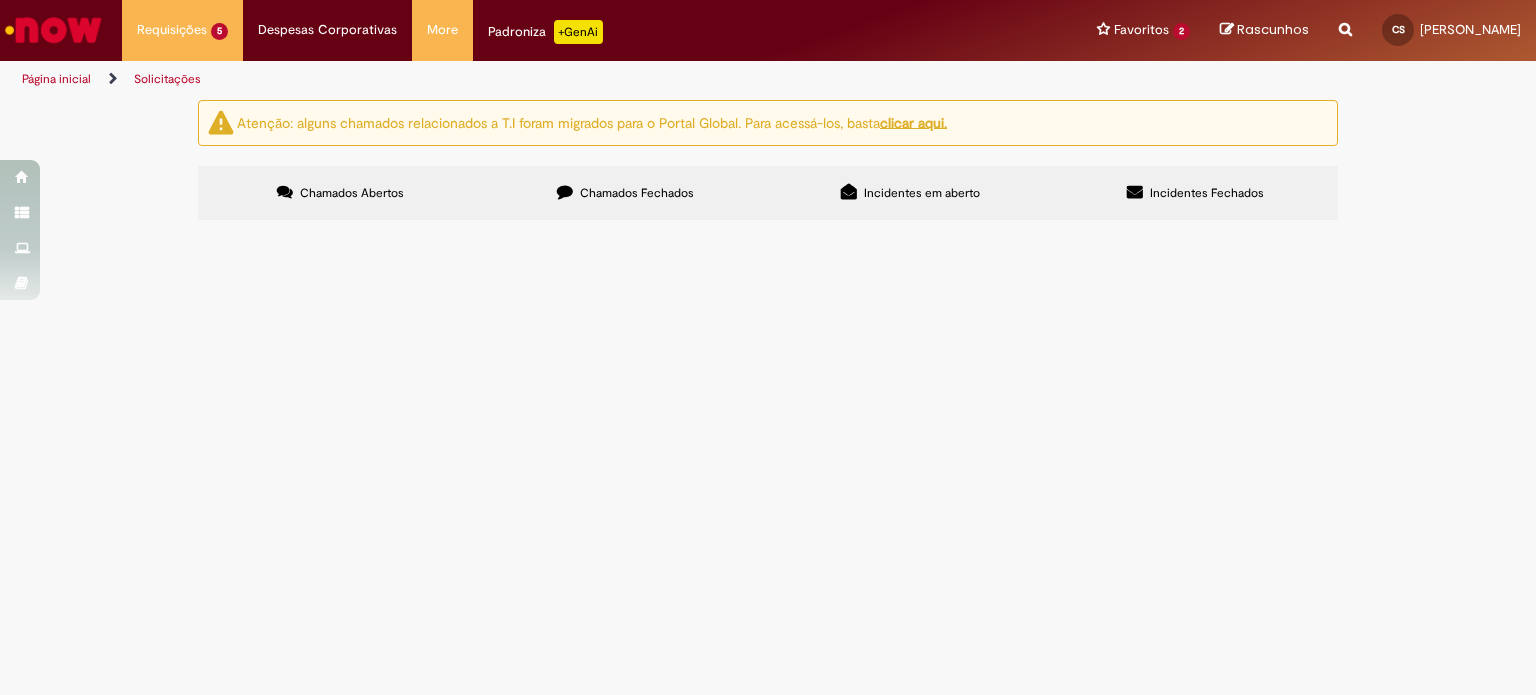 scroll, scrollTop: 0, scrollLeft: 0, axis: both 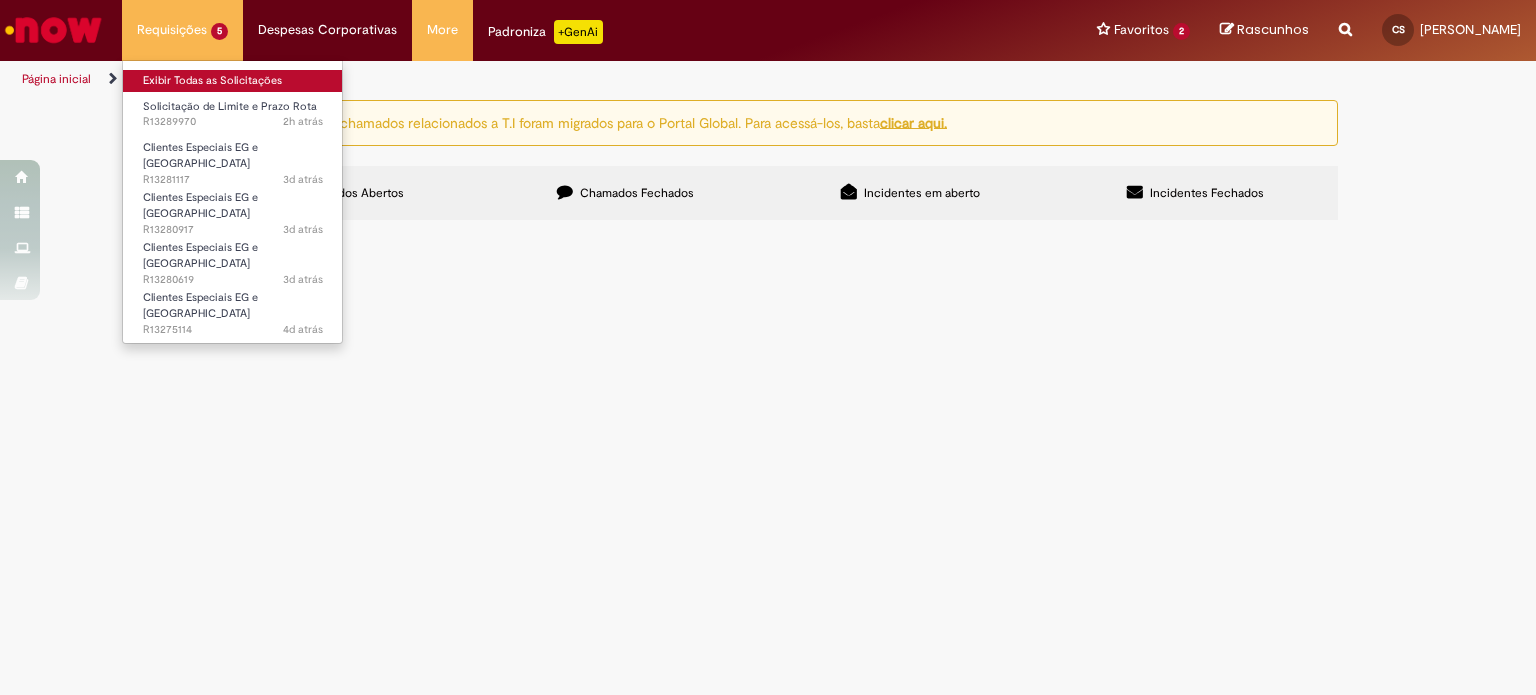 click on "Exibir Todas as Solicitações" at bounding box center (233, 81) 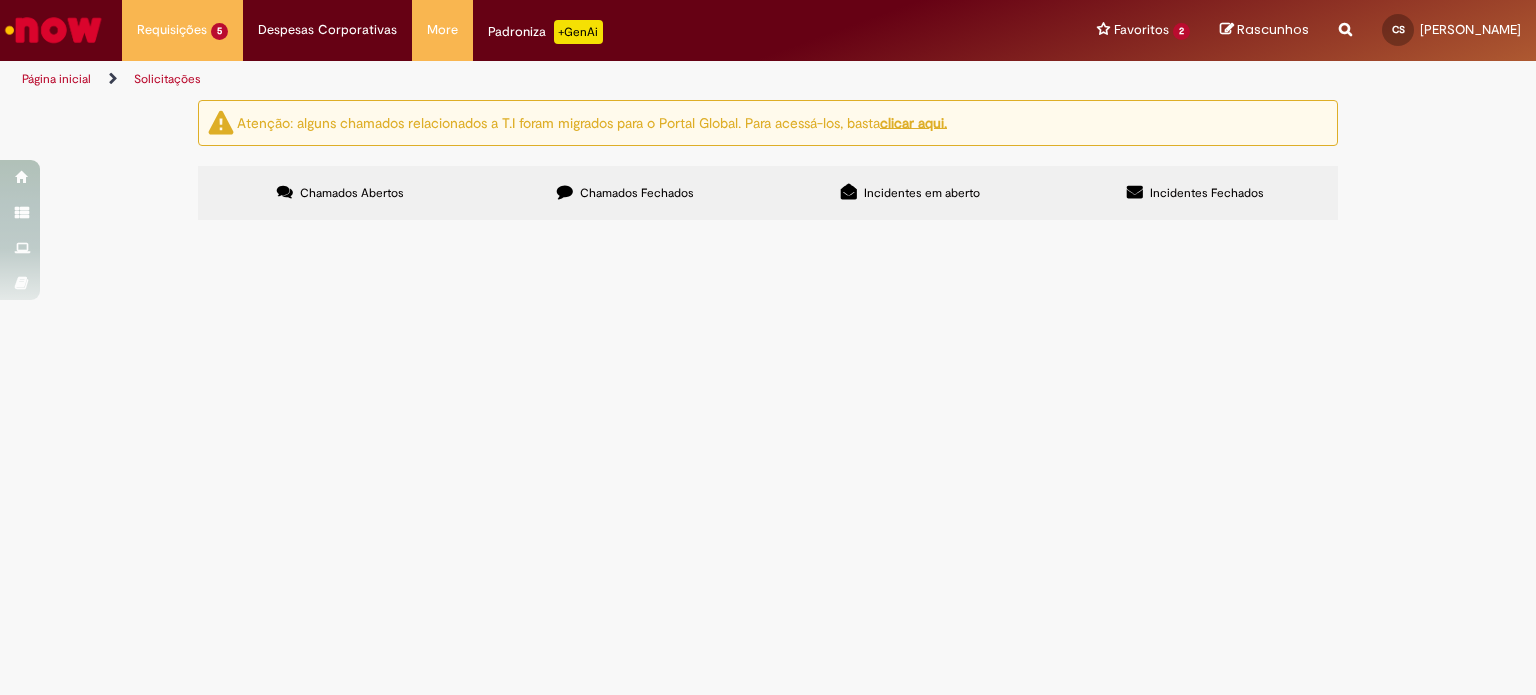 click at bounding box center (53, 30) 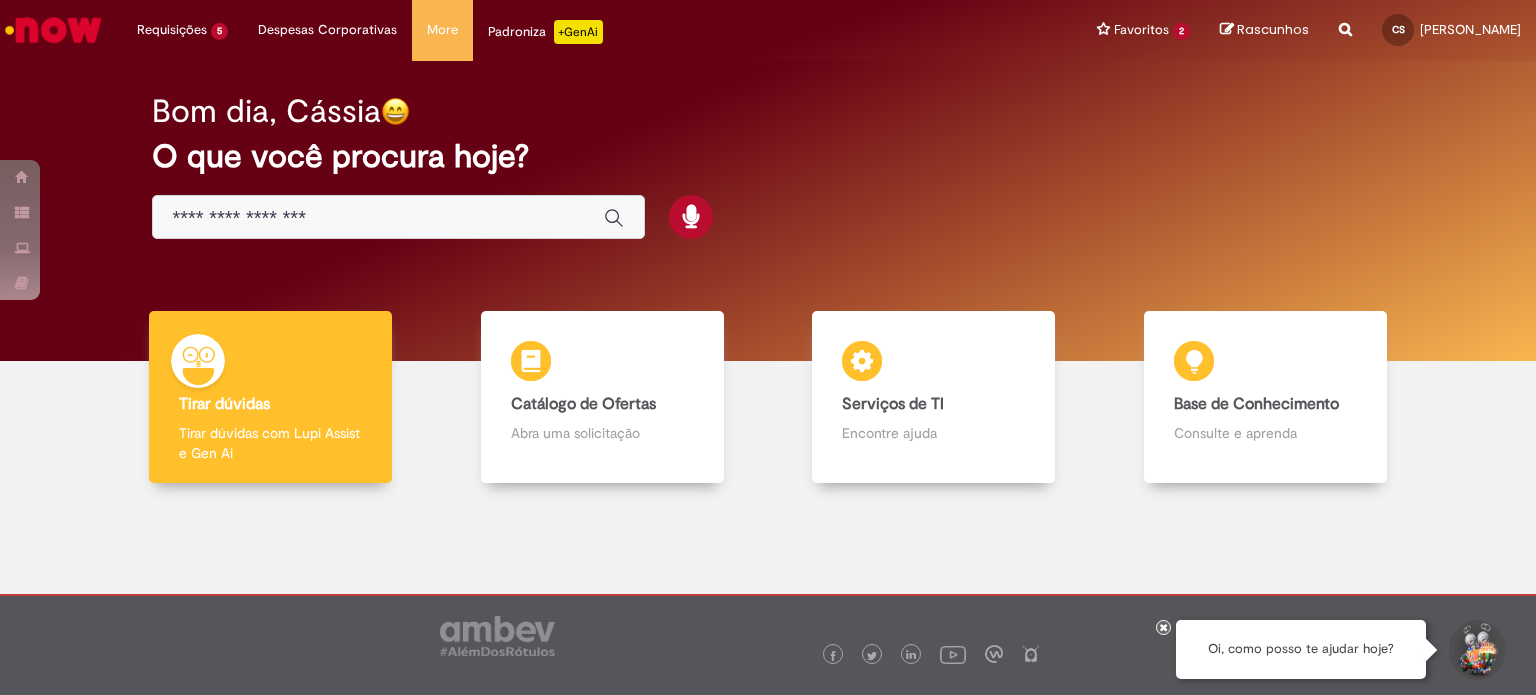 scroll, scrollTop: 0, scrollLeft: 0, axis: both 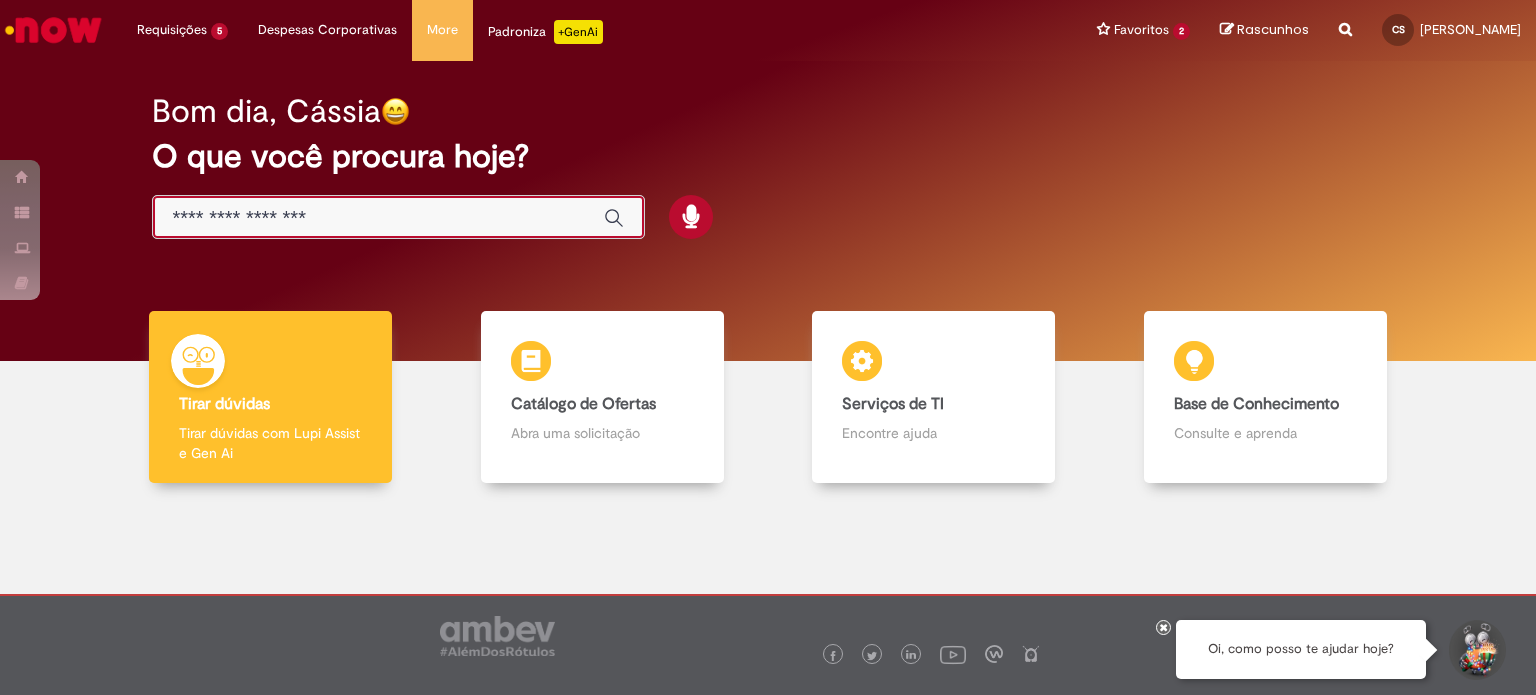 click at bounding box center [378, 218] 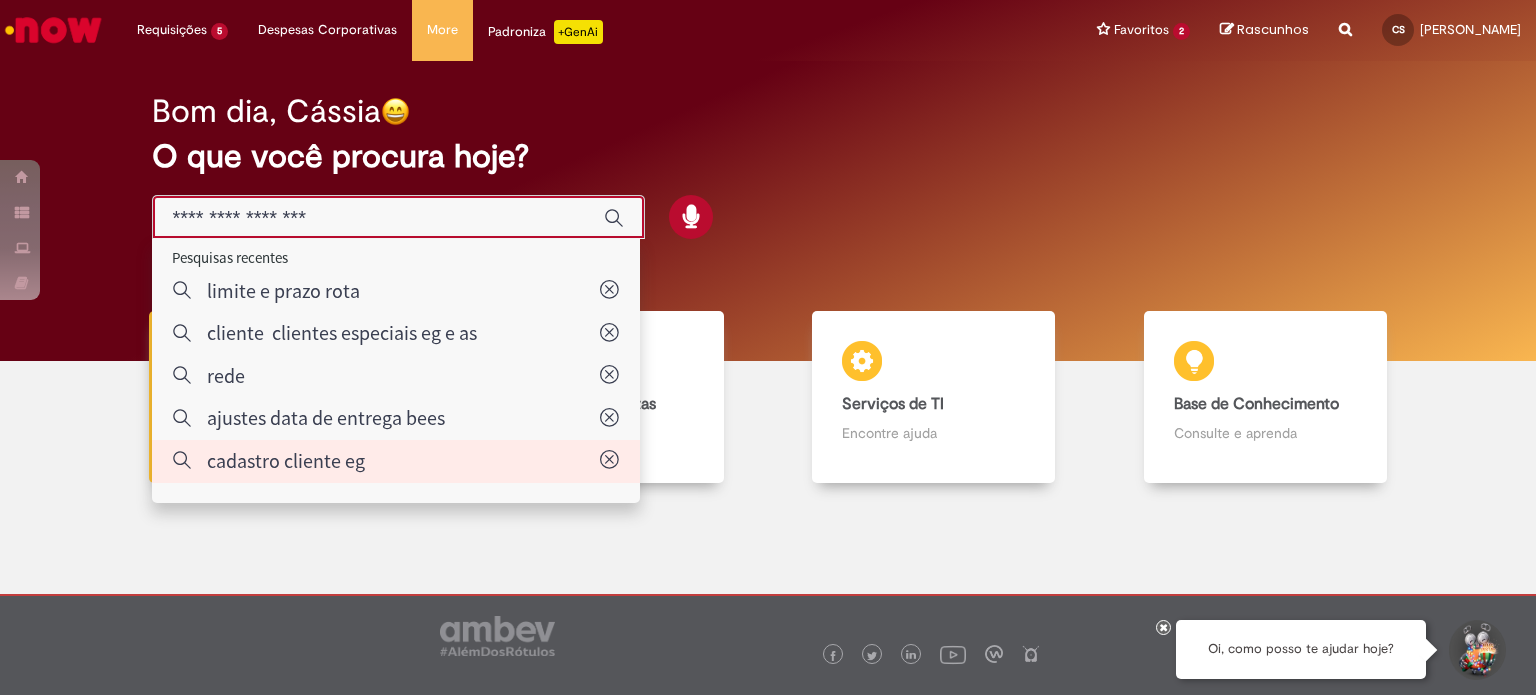 type on "**********" 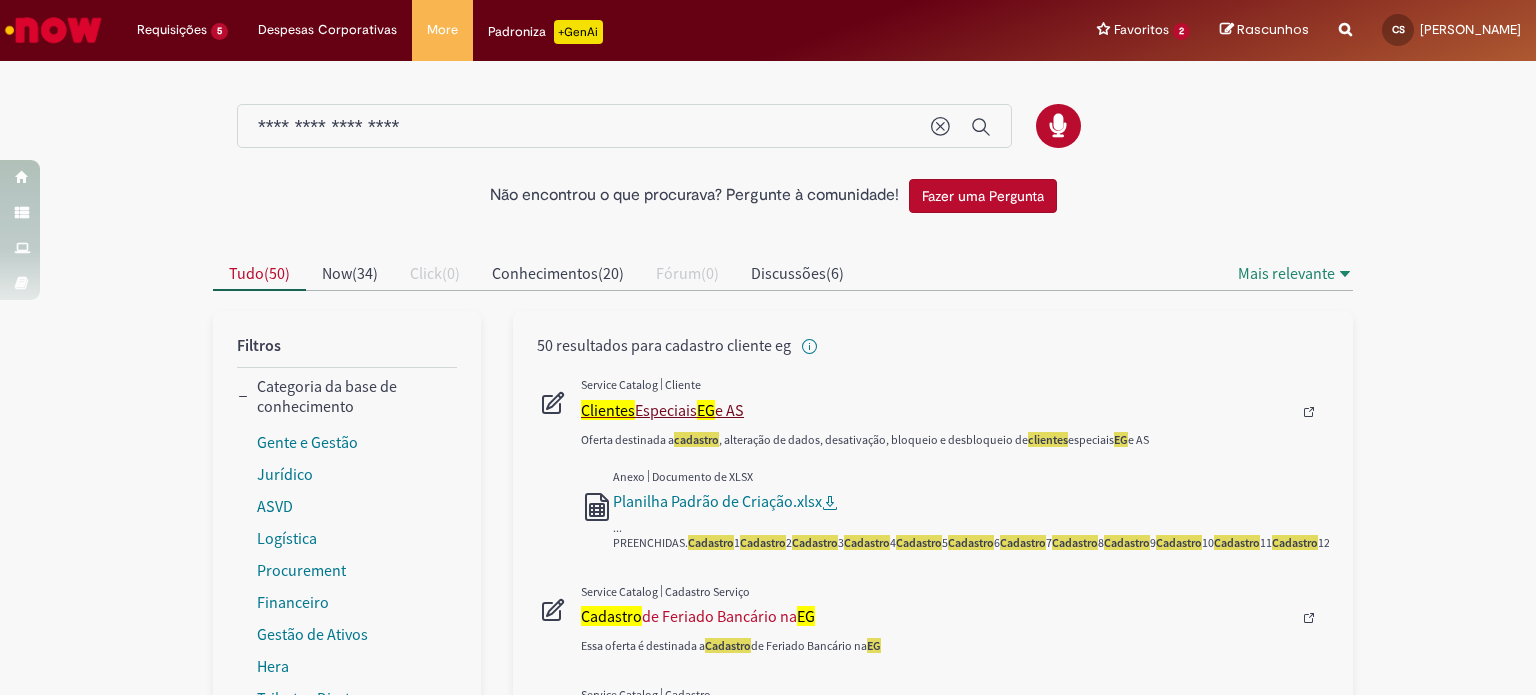 click on "Clientes  Especiais  EG  e AS" at bounding box center [936, 410] 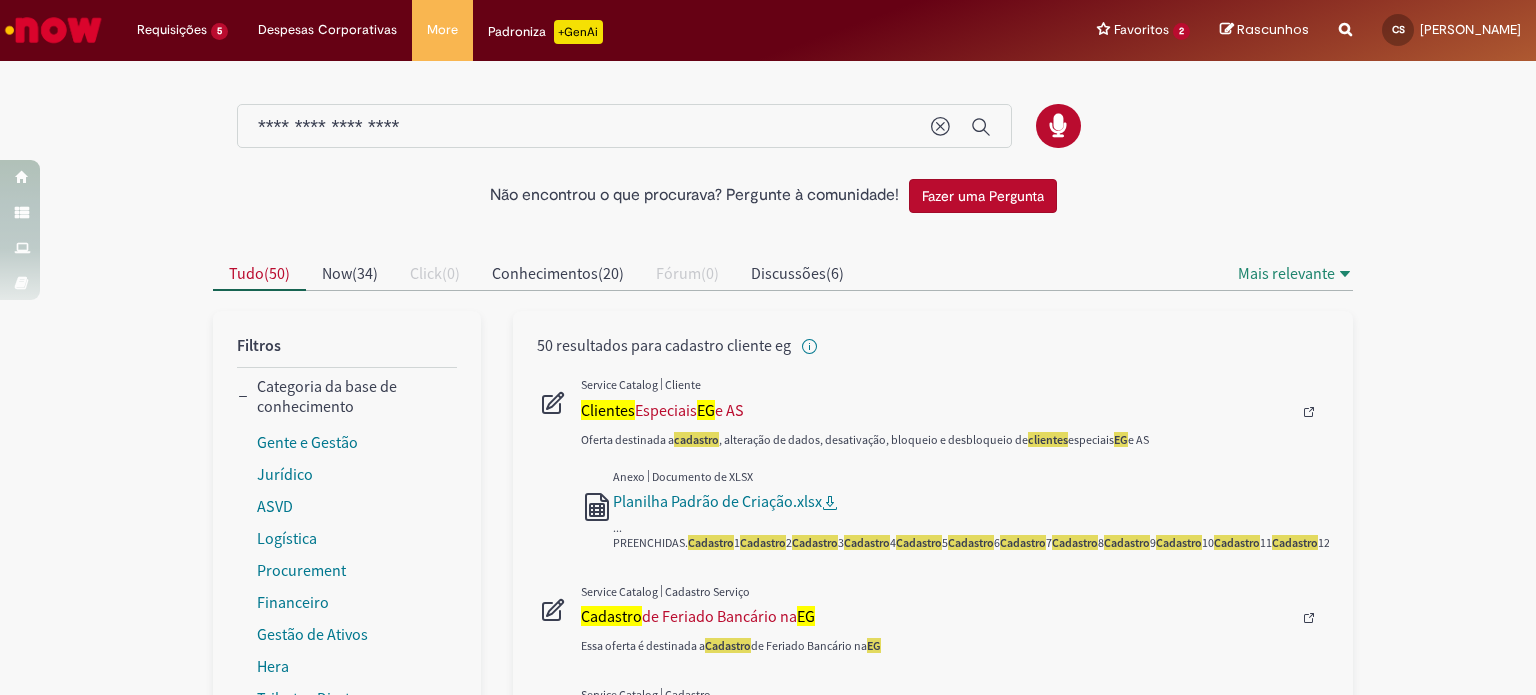 type 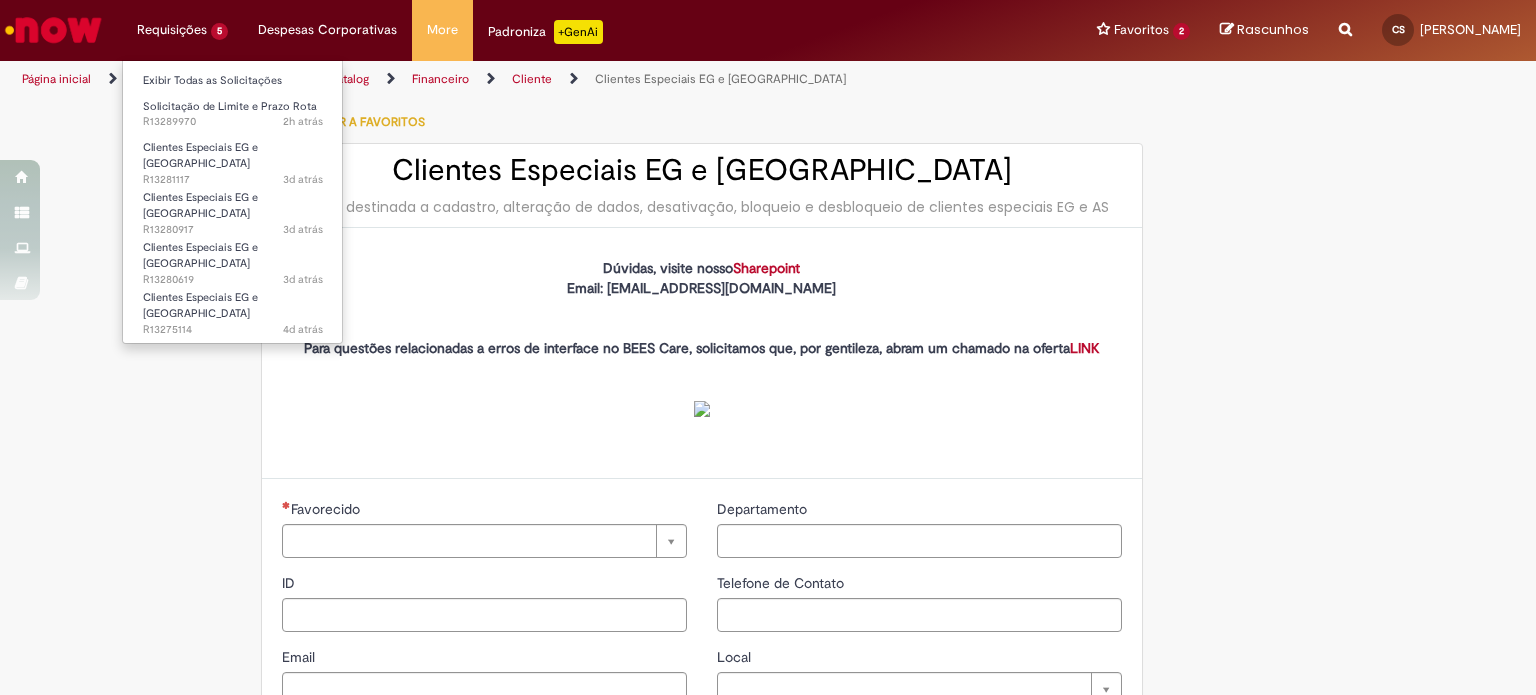type on "**********" 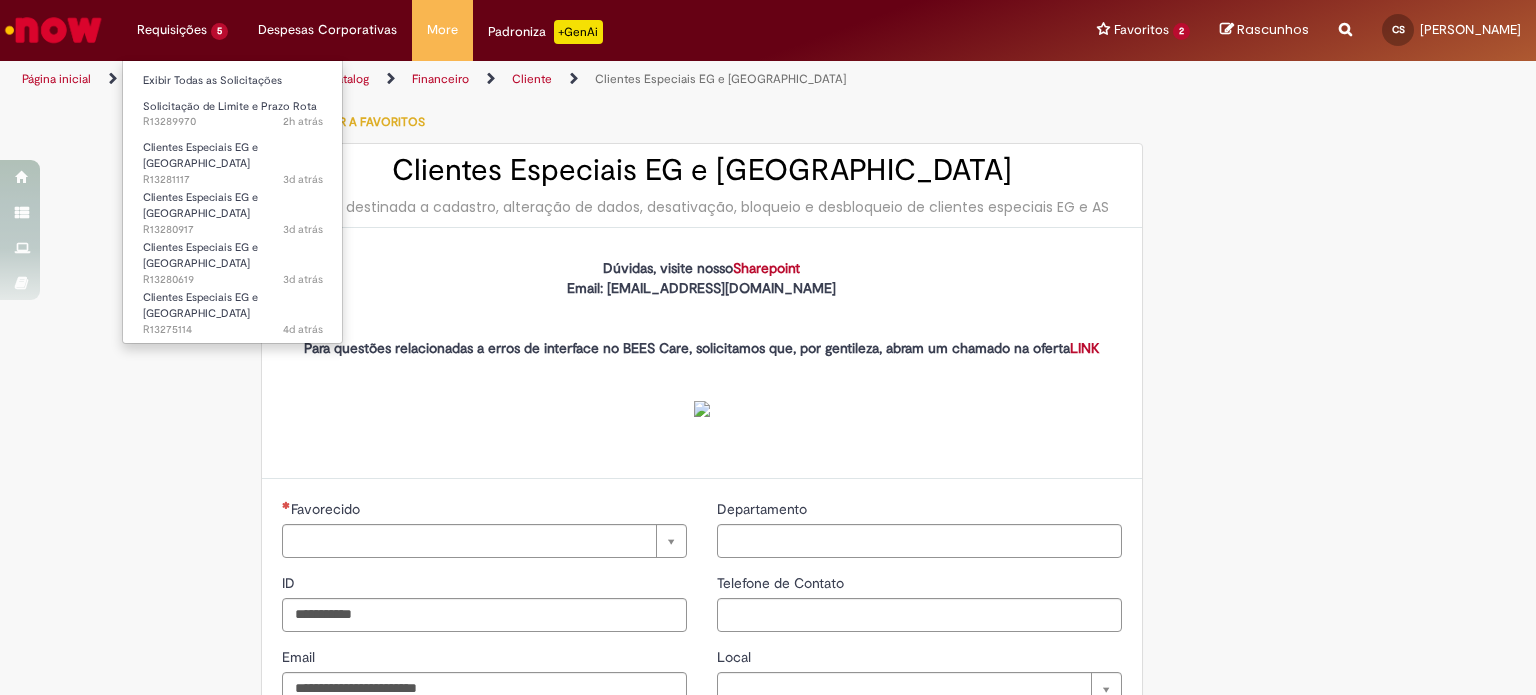 type on "**********" 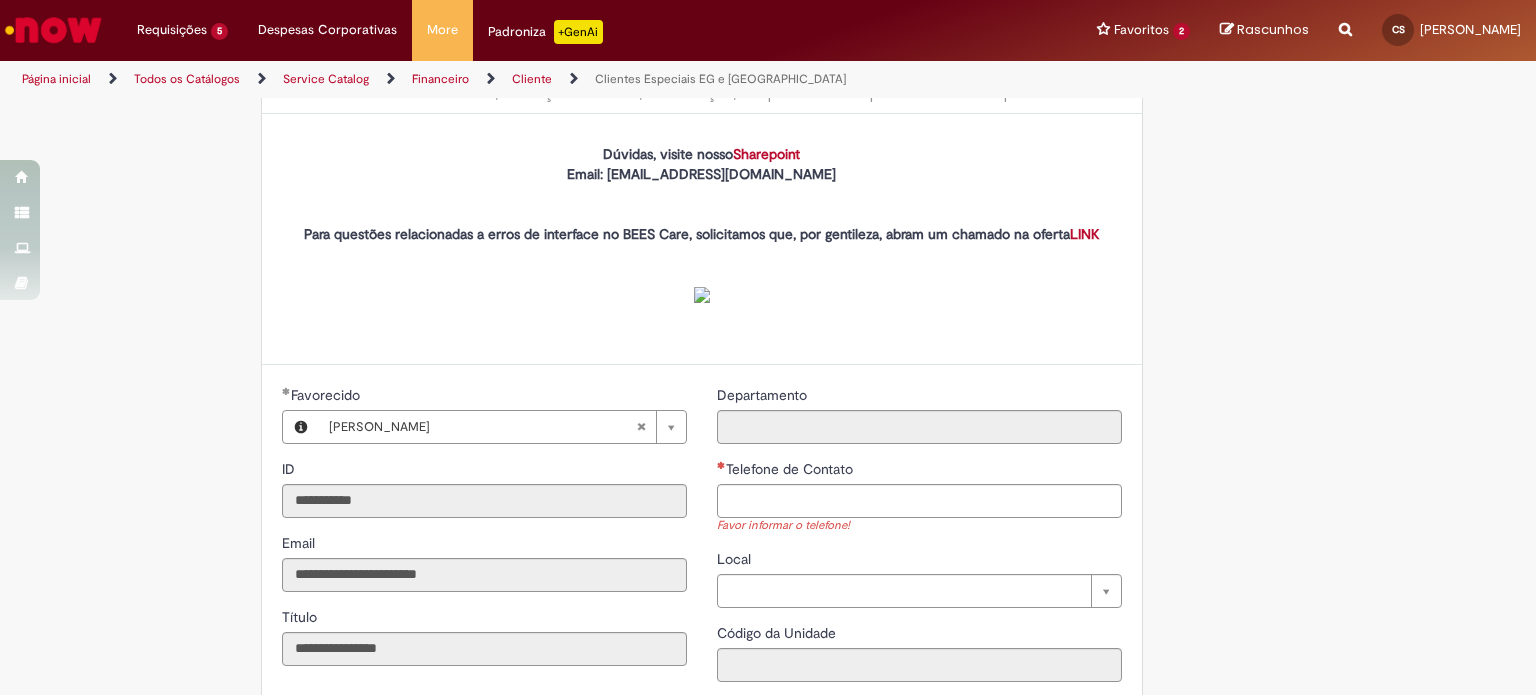 scroll, scrollTop: 200, scrollLeft: 0, axis: vertical 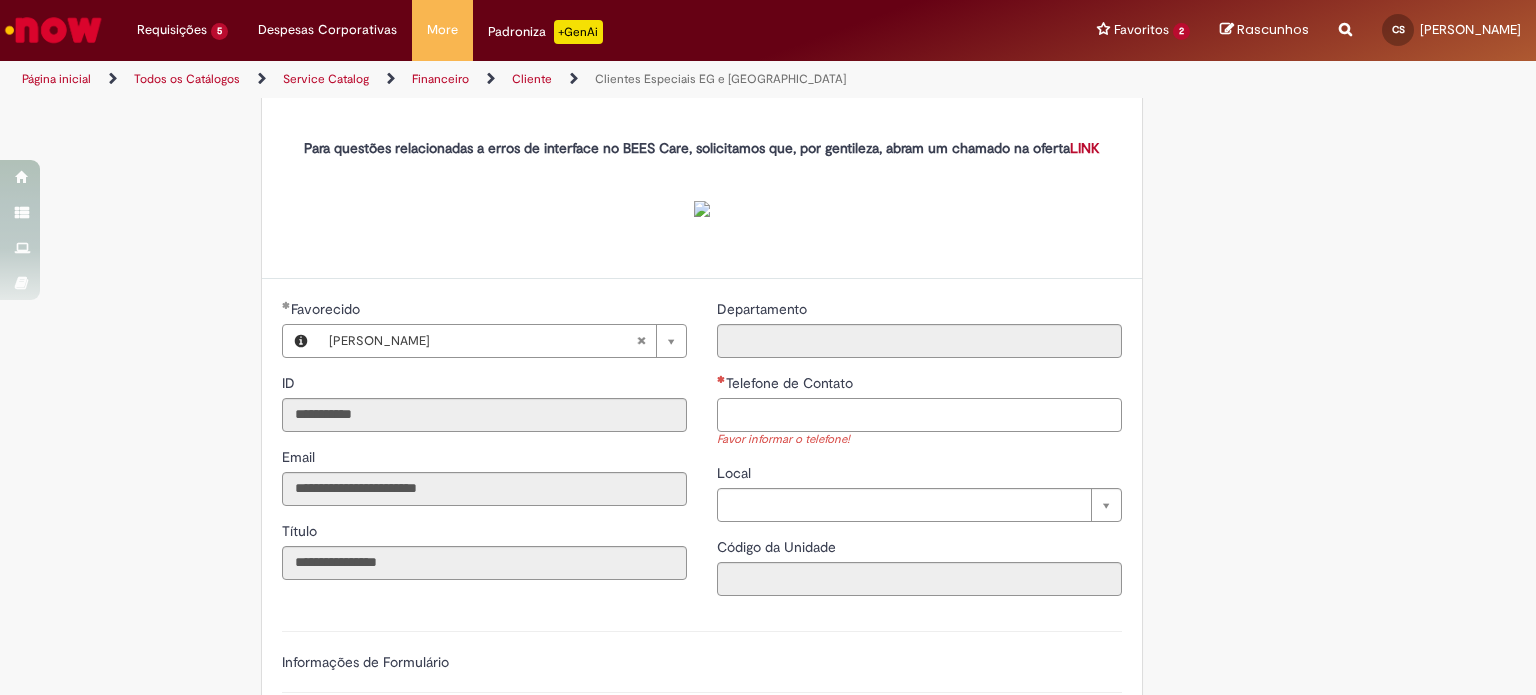 click on "Telefone de Contato" at bounding box center [919, 415] 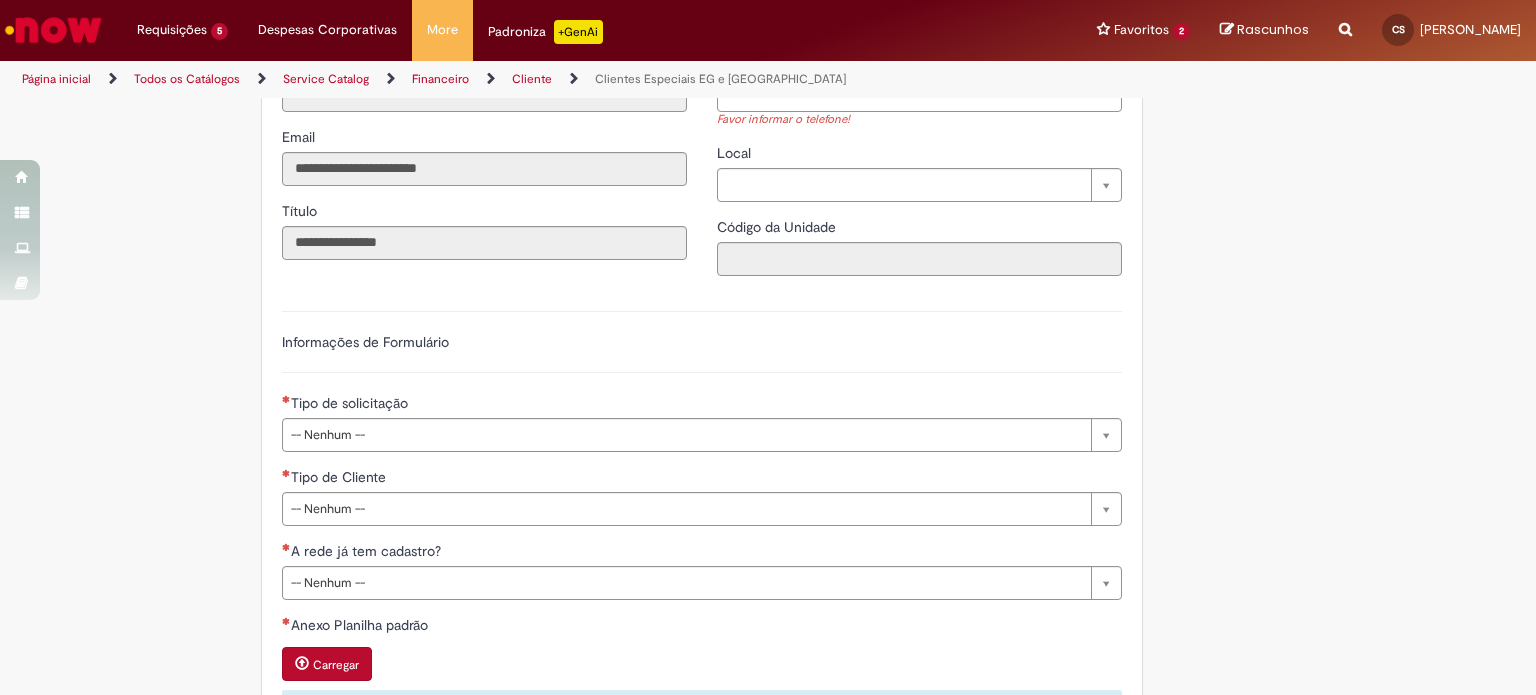 scroll, scrollTop: 600, scrollLeft: 0, axis: vertical 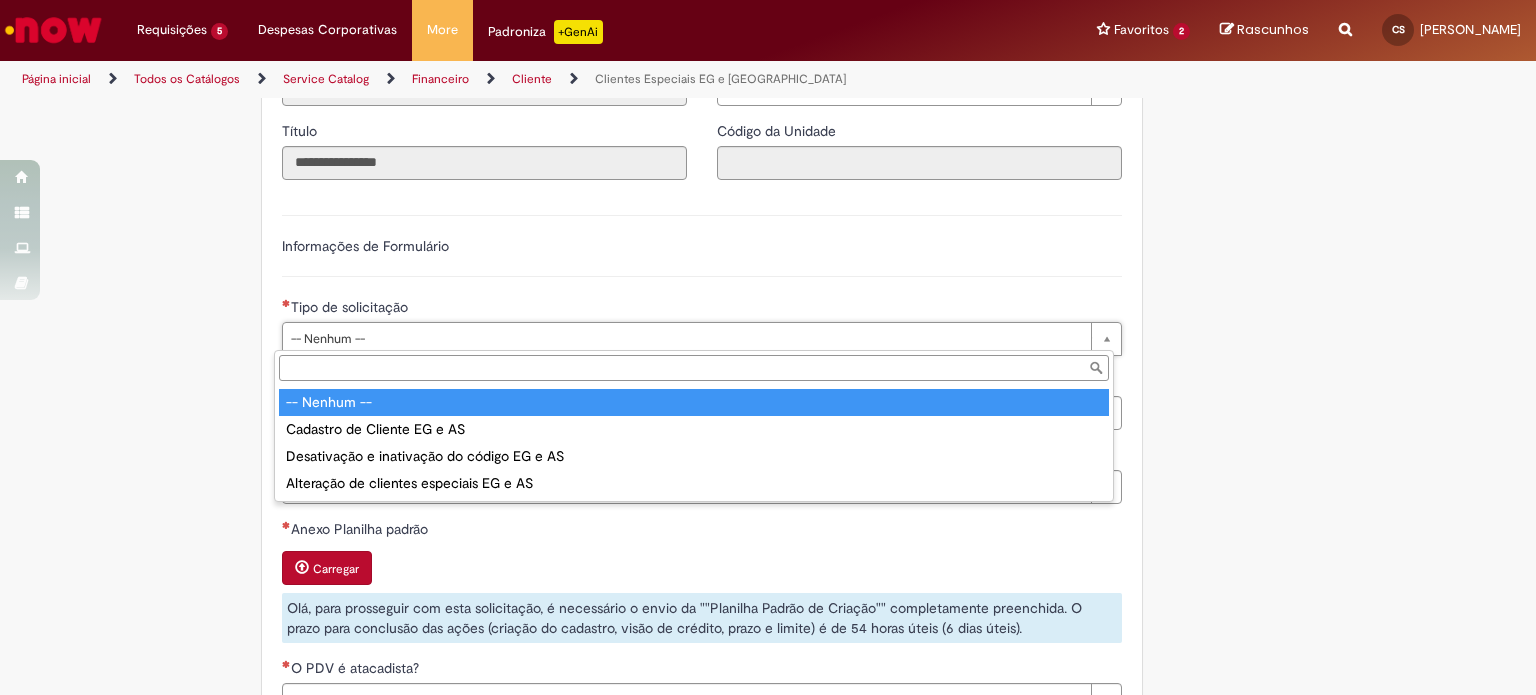 type on "**********" 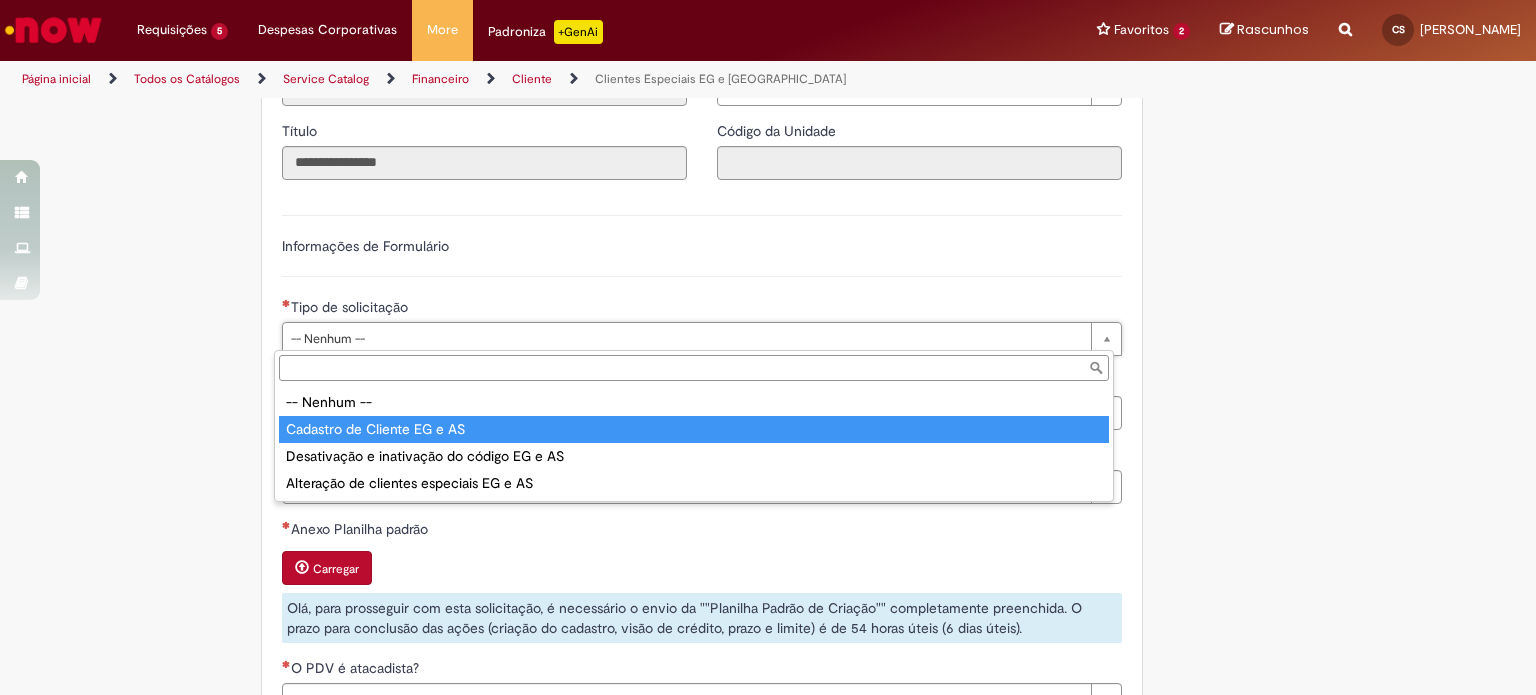 type on "**********" 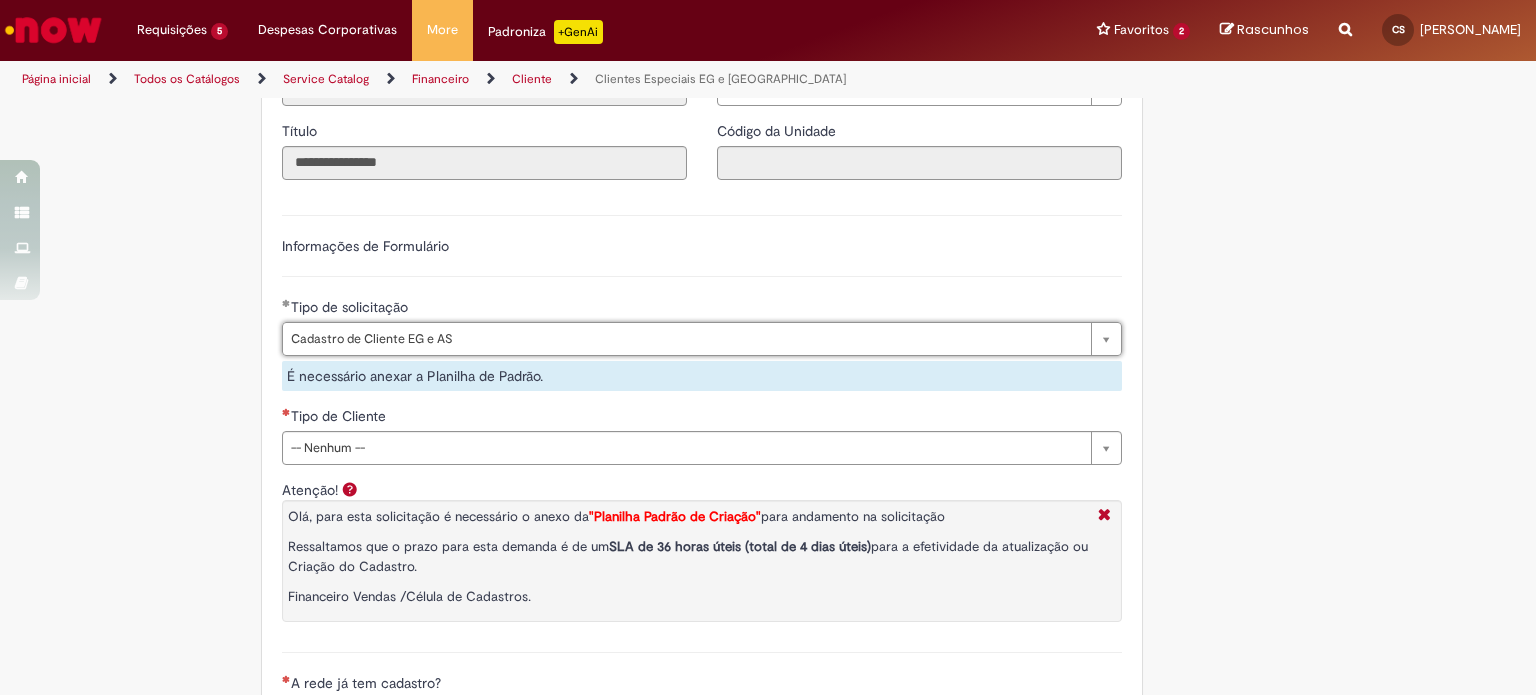 click on "Tipo de Cliente" at bounding box center [702, 418] 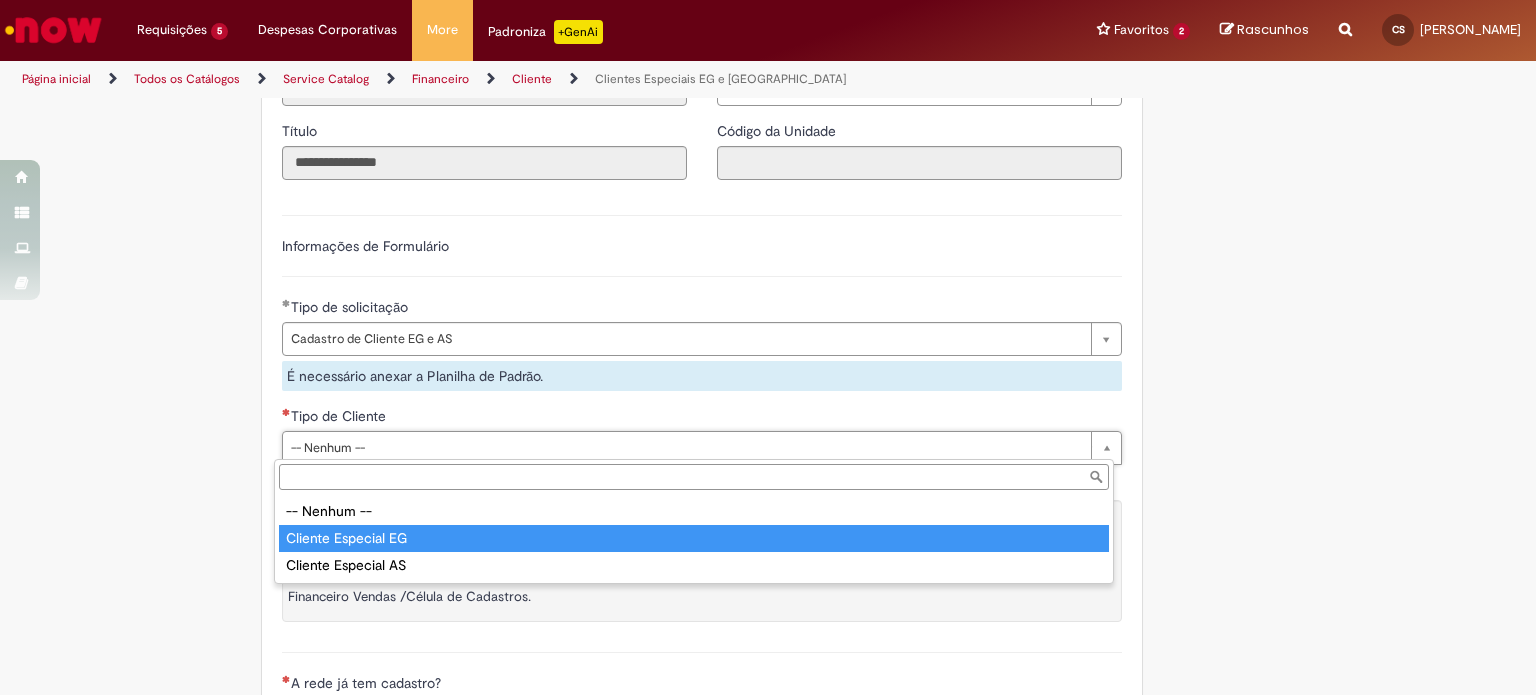 type on "**********" 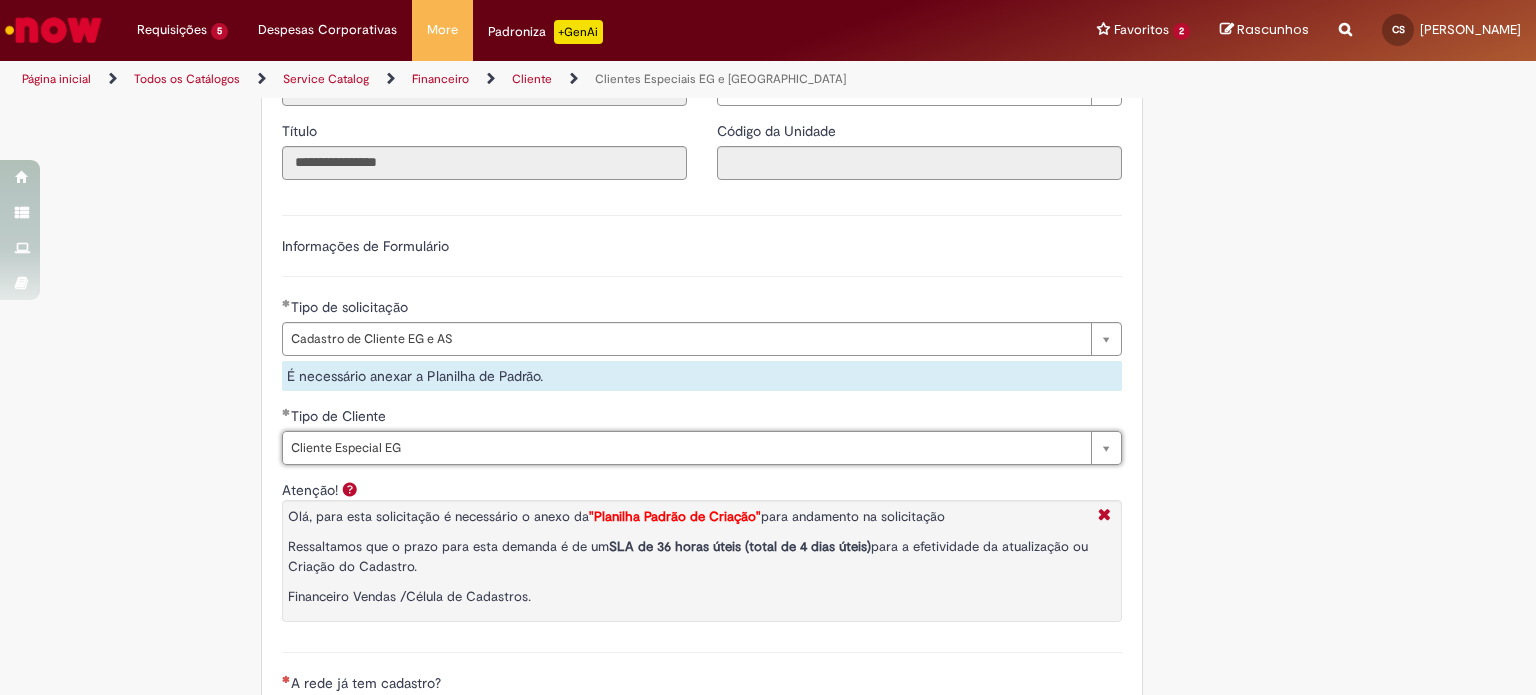 click on "**********" at bounding box center [670, 527] 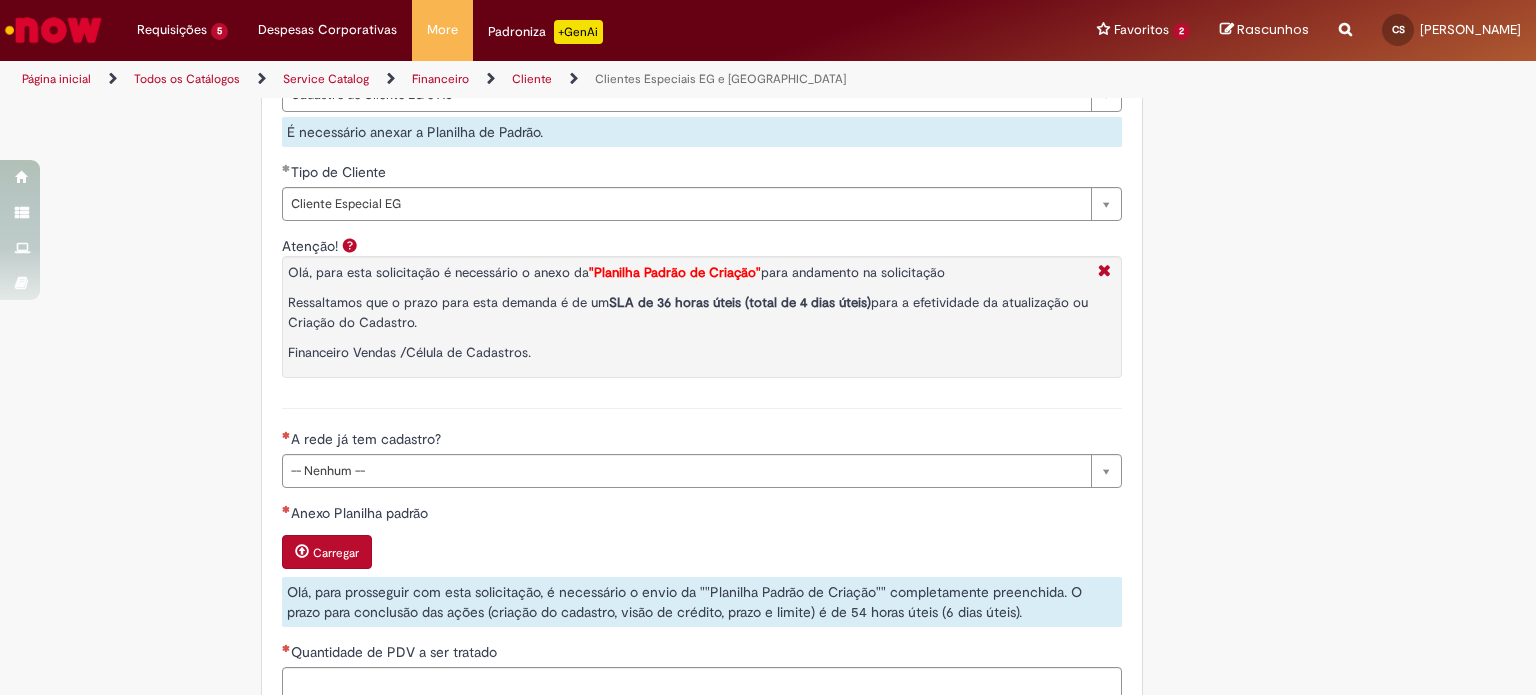 scroll, scrollTop: 900, scrollLeft: 0, axis: vertical 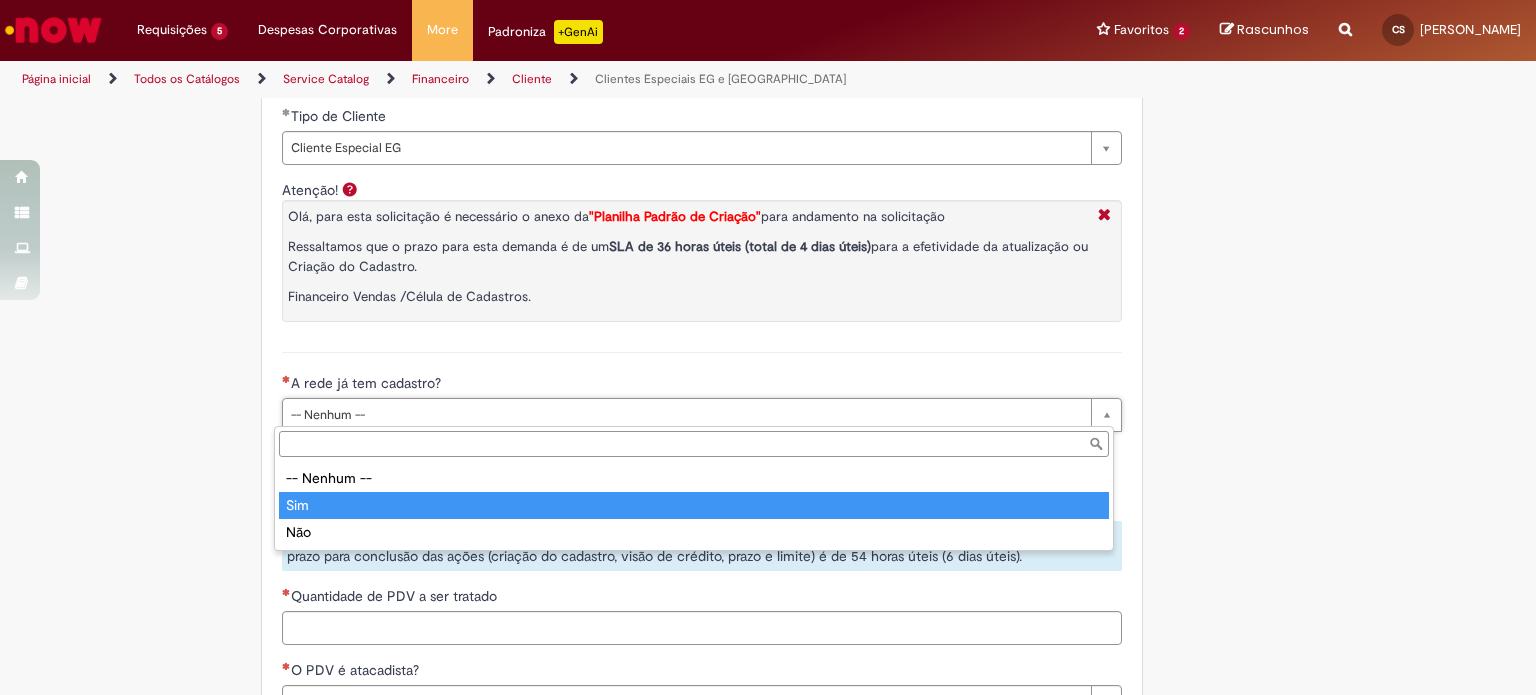 type on "***" 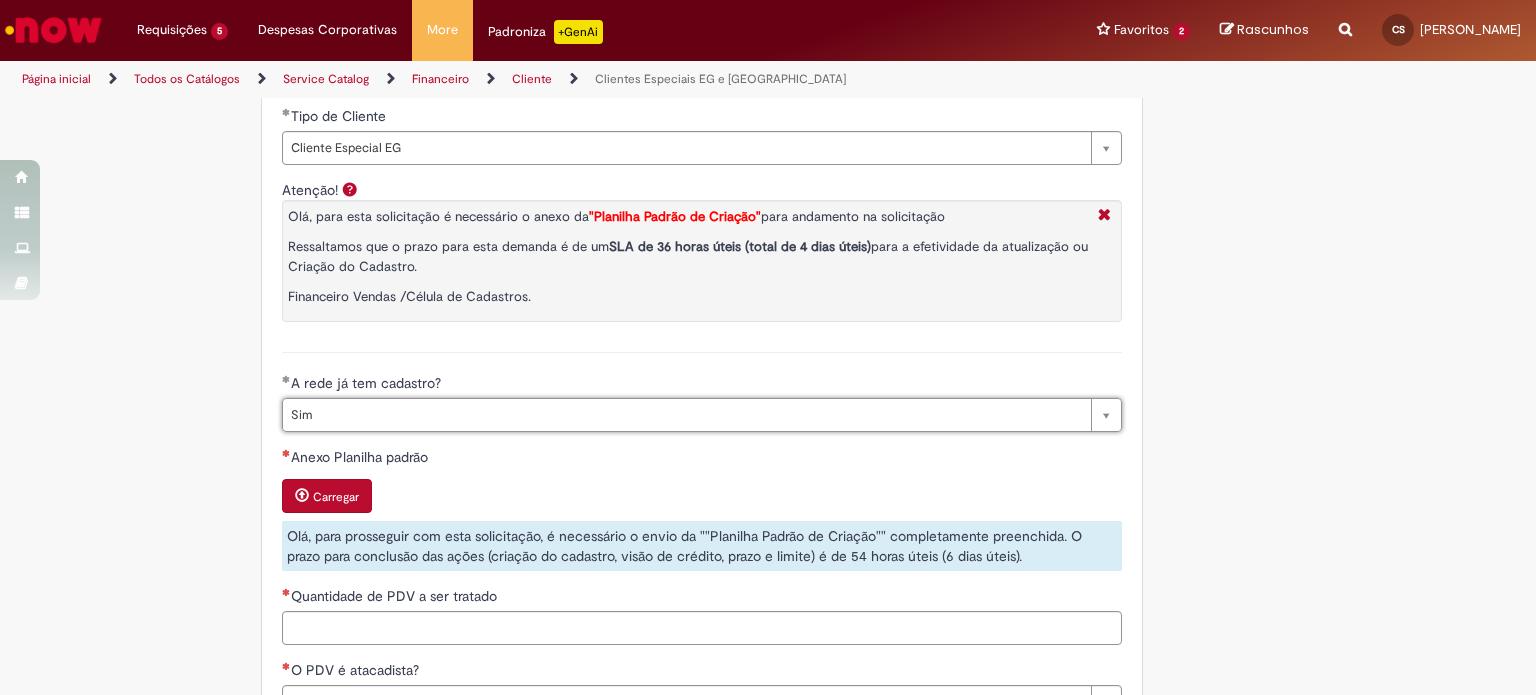 click on "Tire dúvidas com LupiAssist    +GenAI
Oi! Eu sou LupiAssist, uma Inteligência Artificial Generativa em constante aprendizado   Meu conteúdo é monitorado para trazer uma melhor experiência
Dúvidas comuns:
Só mais um instante, estou consultando nossas bases de conhecimento  e escrevendo a melhor resposta pra você!
Title
Lorem ipsum dolor sit amet    Fazer uma nova pergunta
Gerei esta resposta utilizando IA Generativa em conjunto com os nossos padrões. Em caso de divergência, os documentos oficiais prevalecerão.
Saiba mais em:
Ou ligue para:
E aí, te ajudei?
Sim, obrigado!" at bounding box center (768, 228) 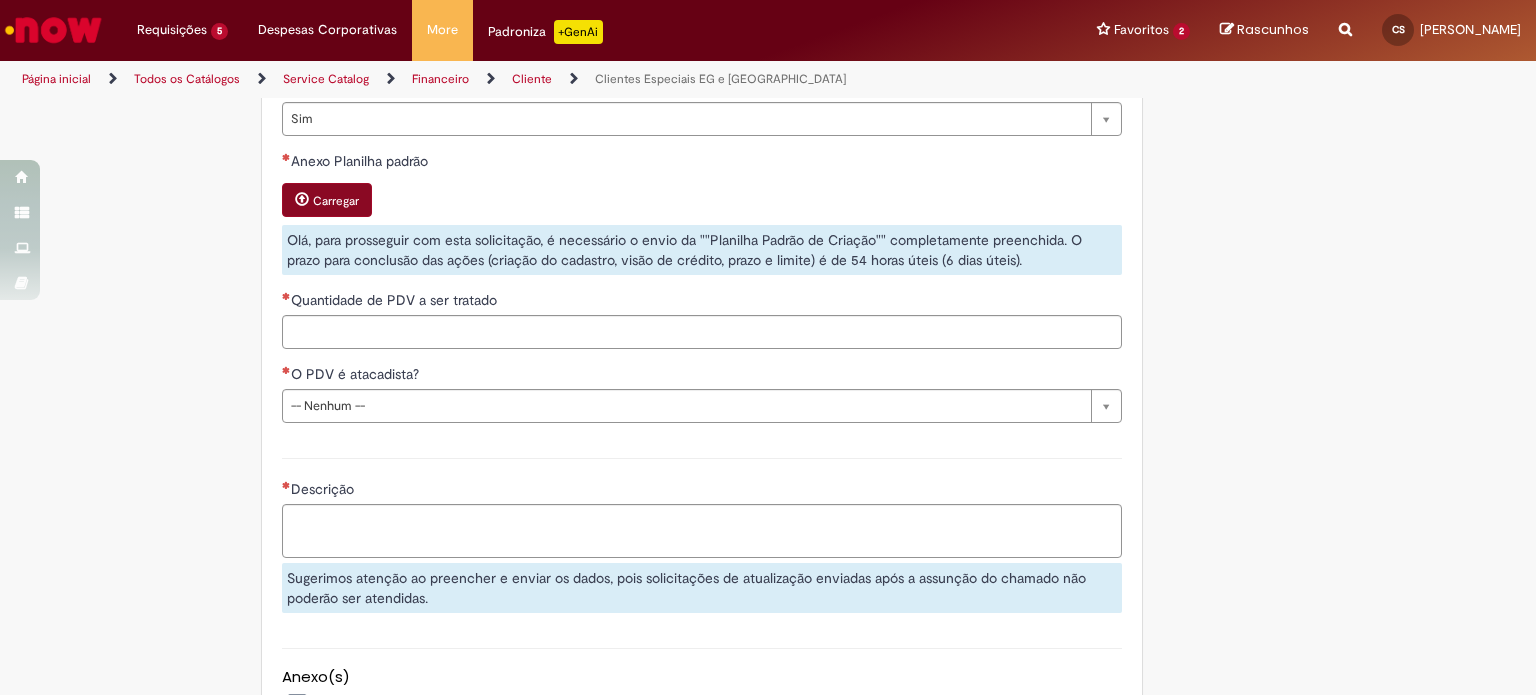 scroll, scrollTop: 1200, scrollLeft: 0, axis: vertical 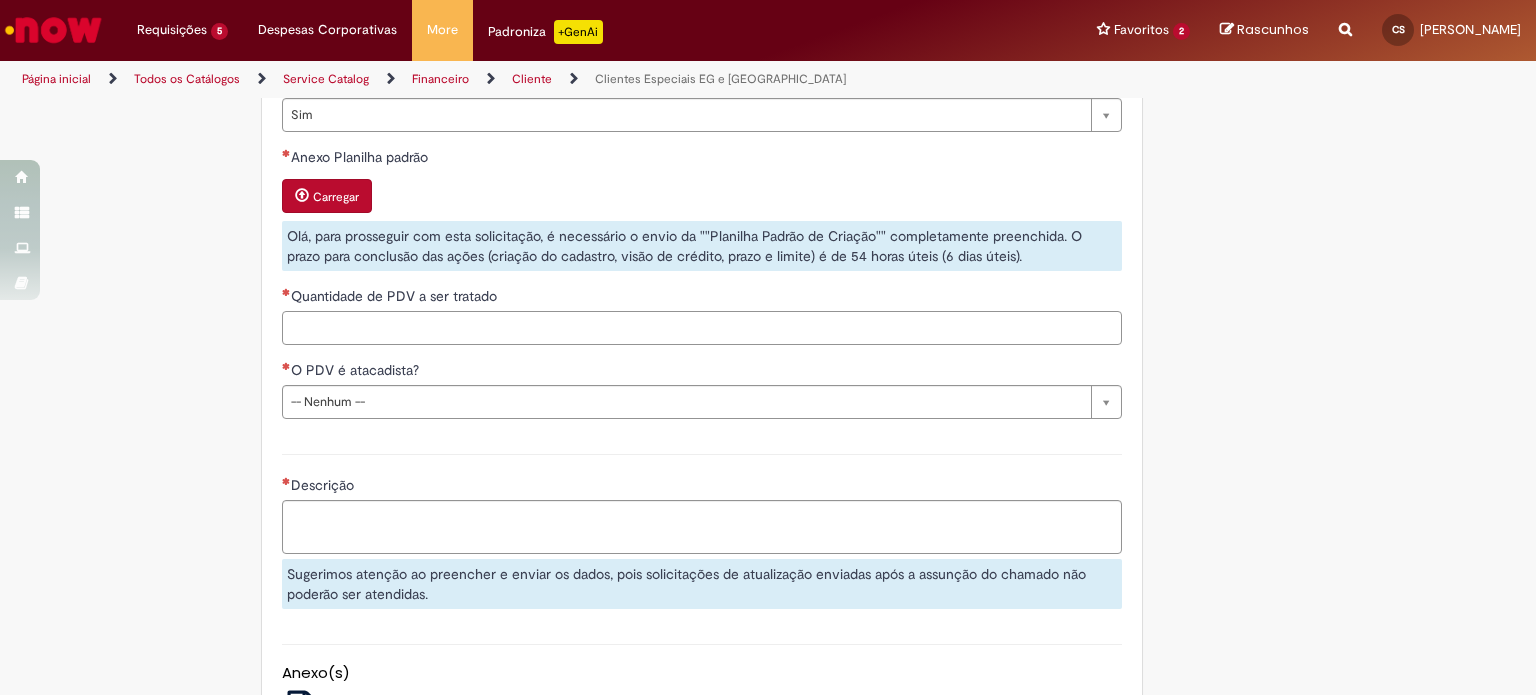 click on "Quantidade de PDV a ser tratado" at bounding box center [702, 328] 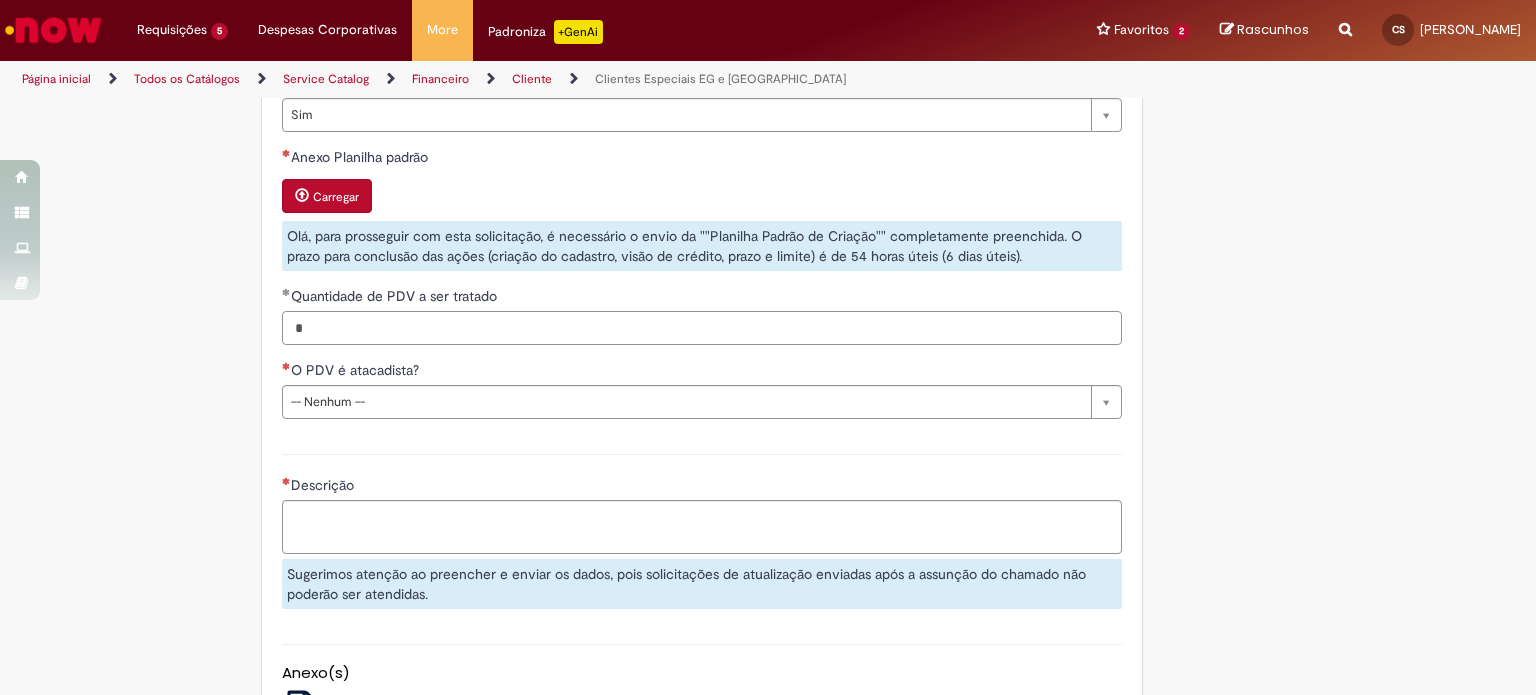 type on "*" 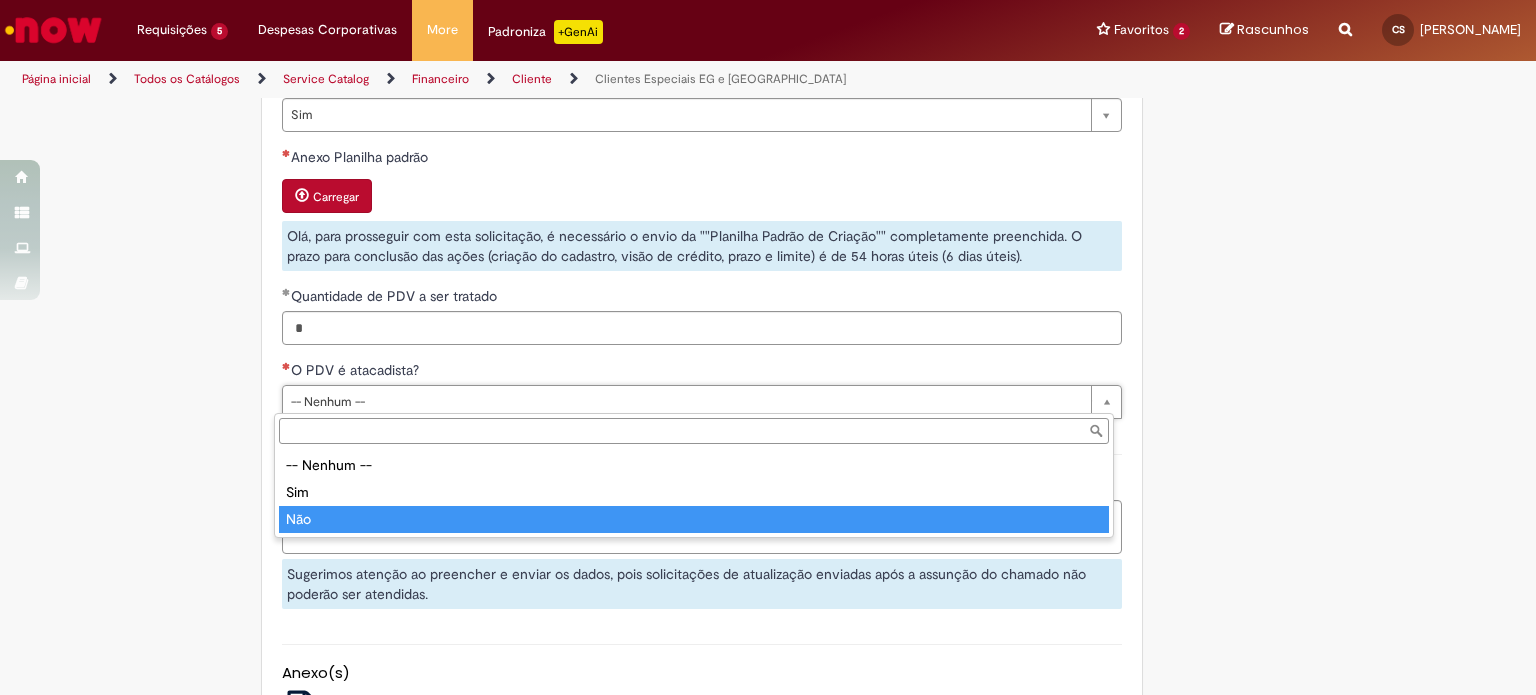 type on "***" 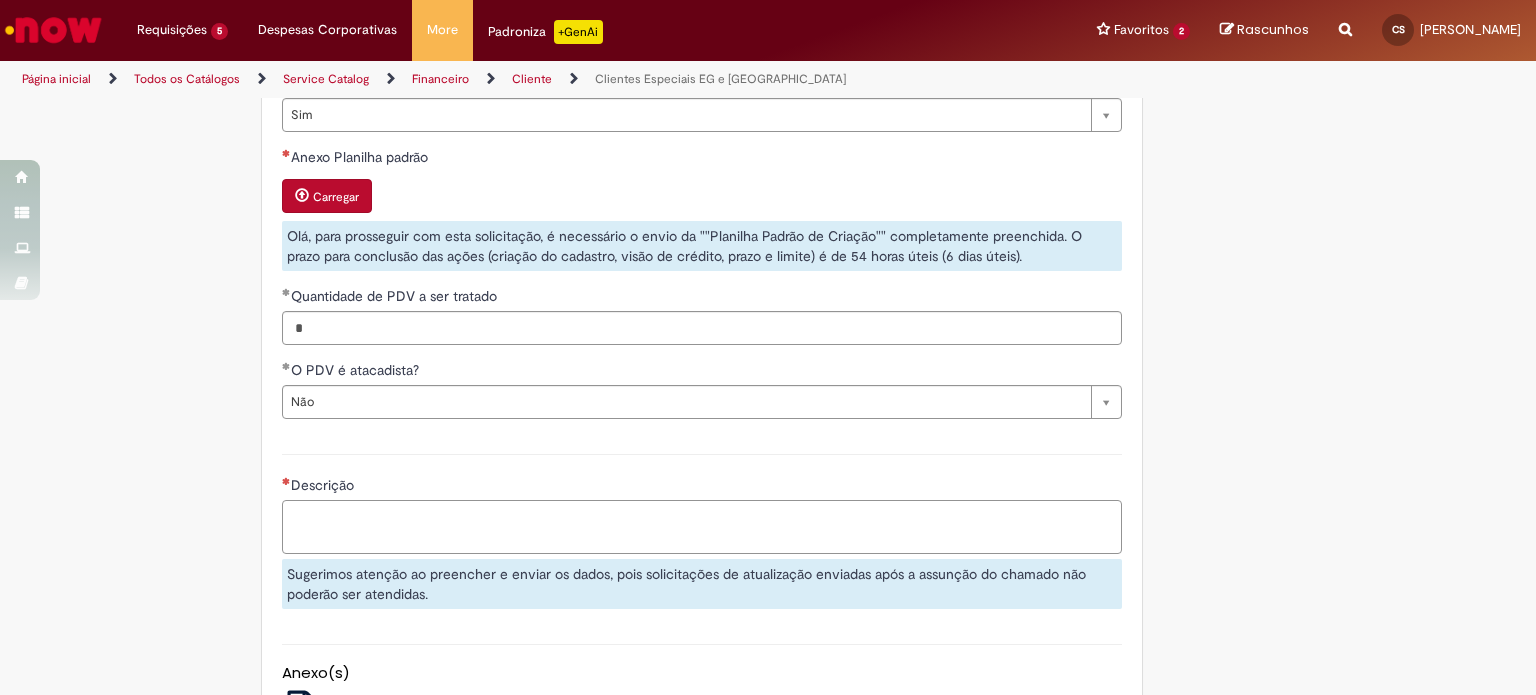 click on "Descrição" at bounding box center (702, 527) 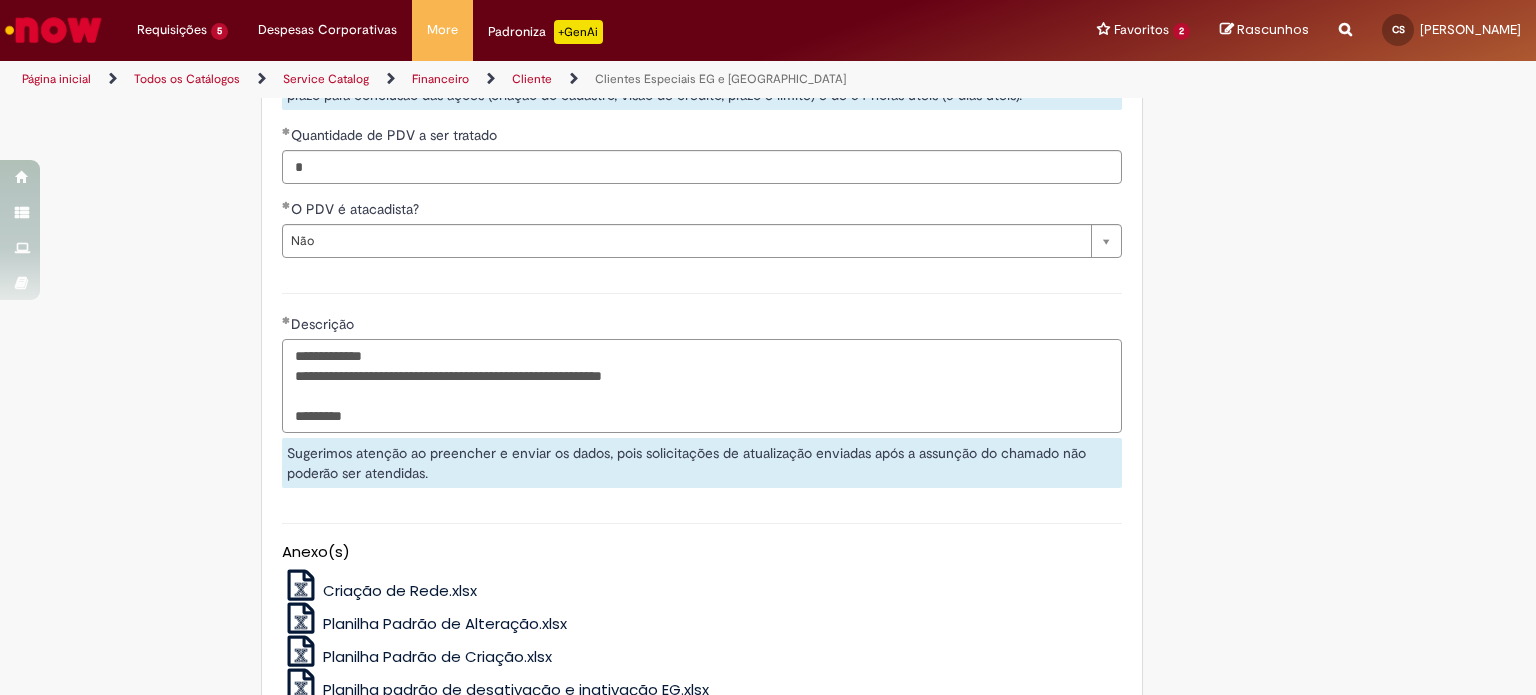 scroll, scrollTop: 1496, scrollLeft: 0, axis: vertical 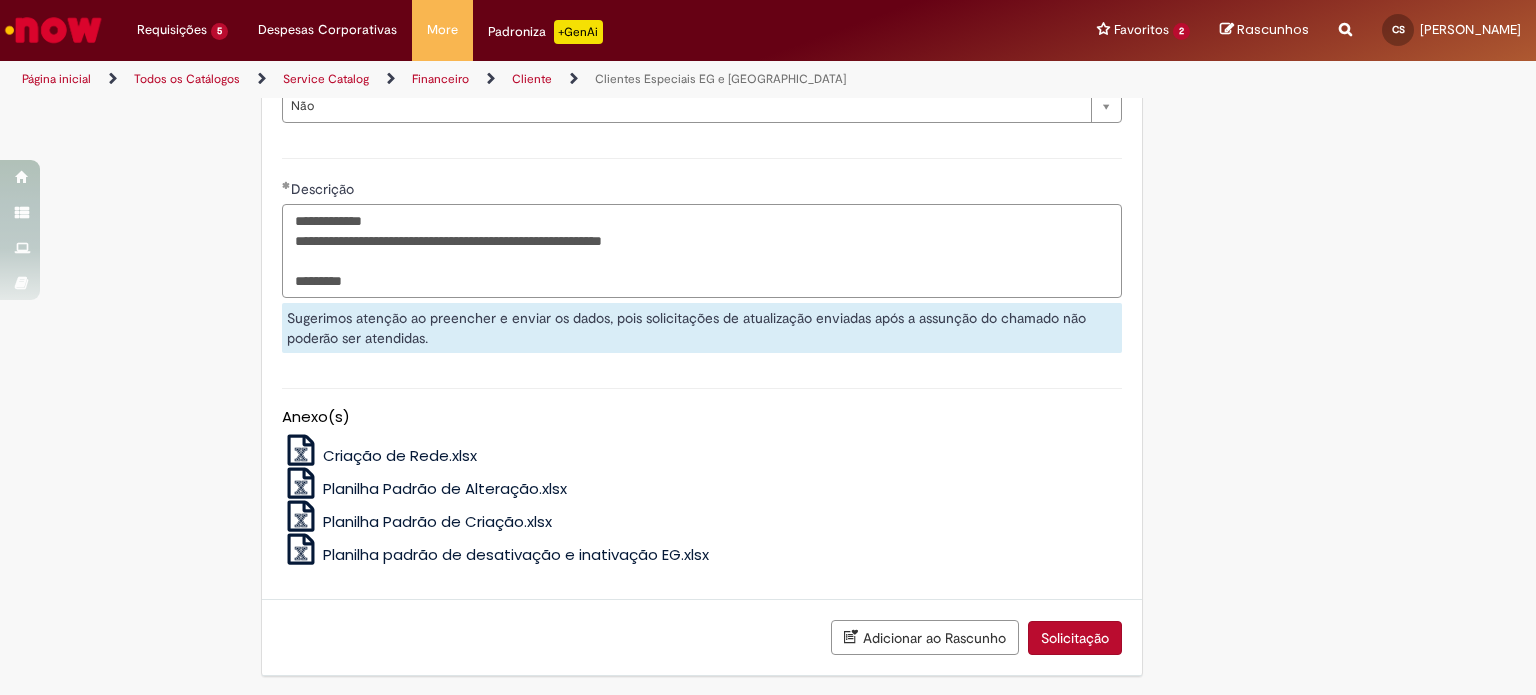 type on "**********" 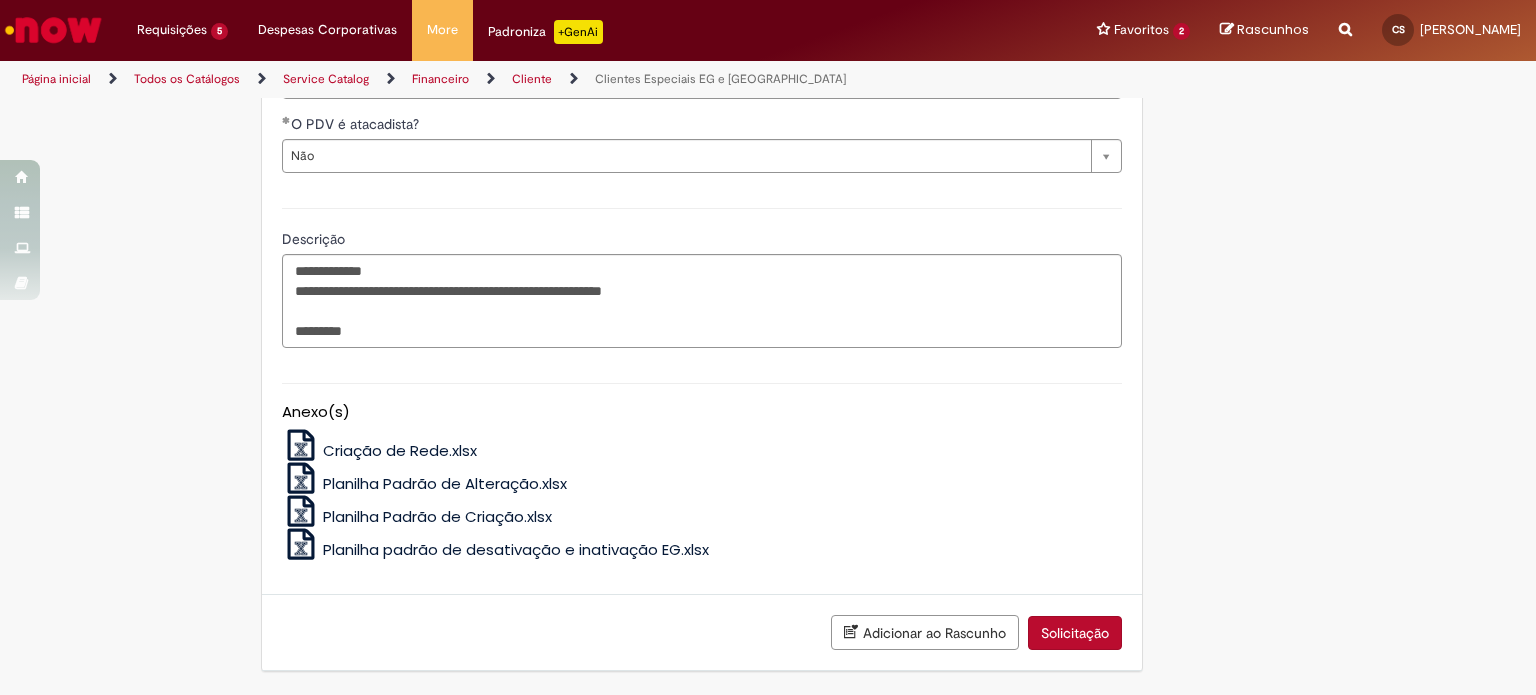 click on "Planilha Padrão de Criação.xlsx" at bounding box center [437, 516] 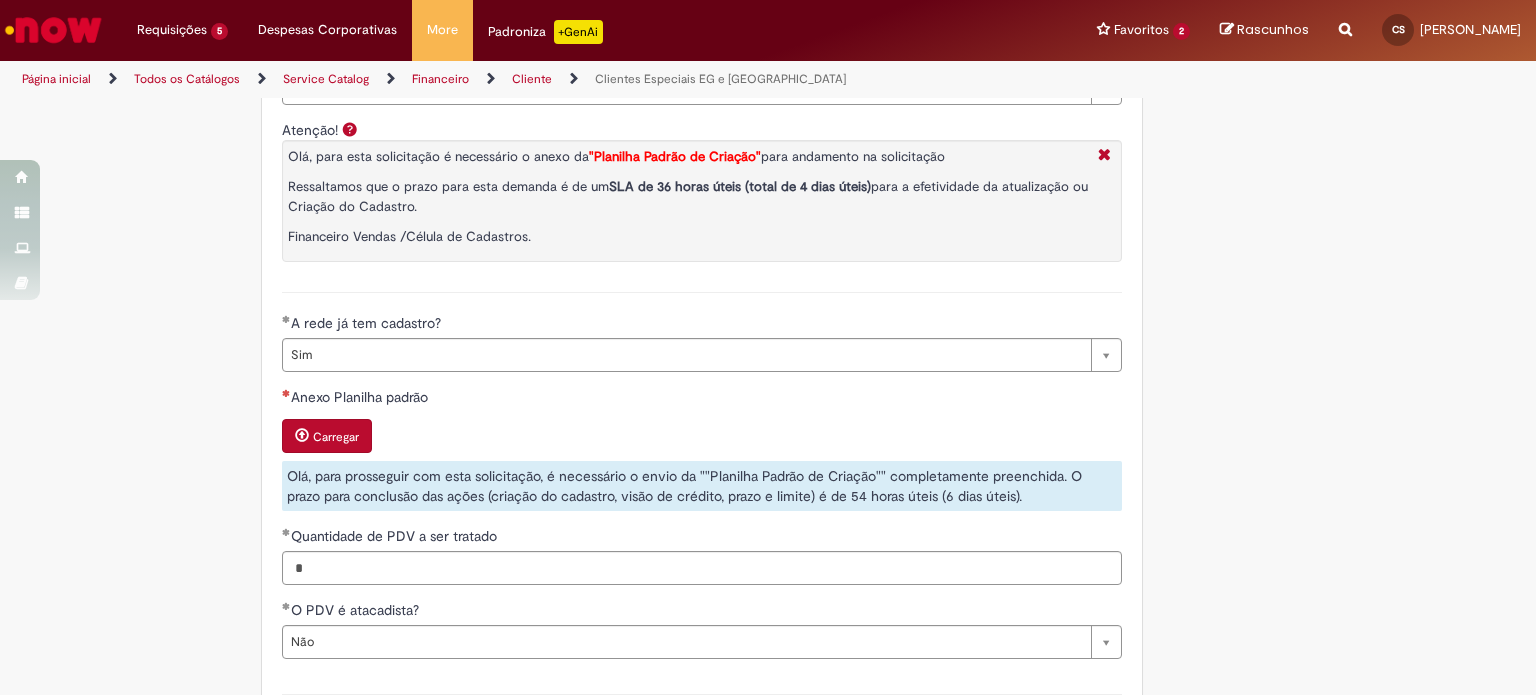 scroll, scrollTop: 1040, scrollLeft: 0, axis: vertical 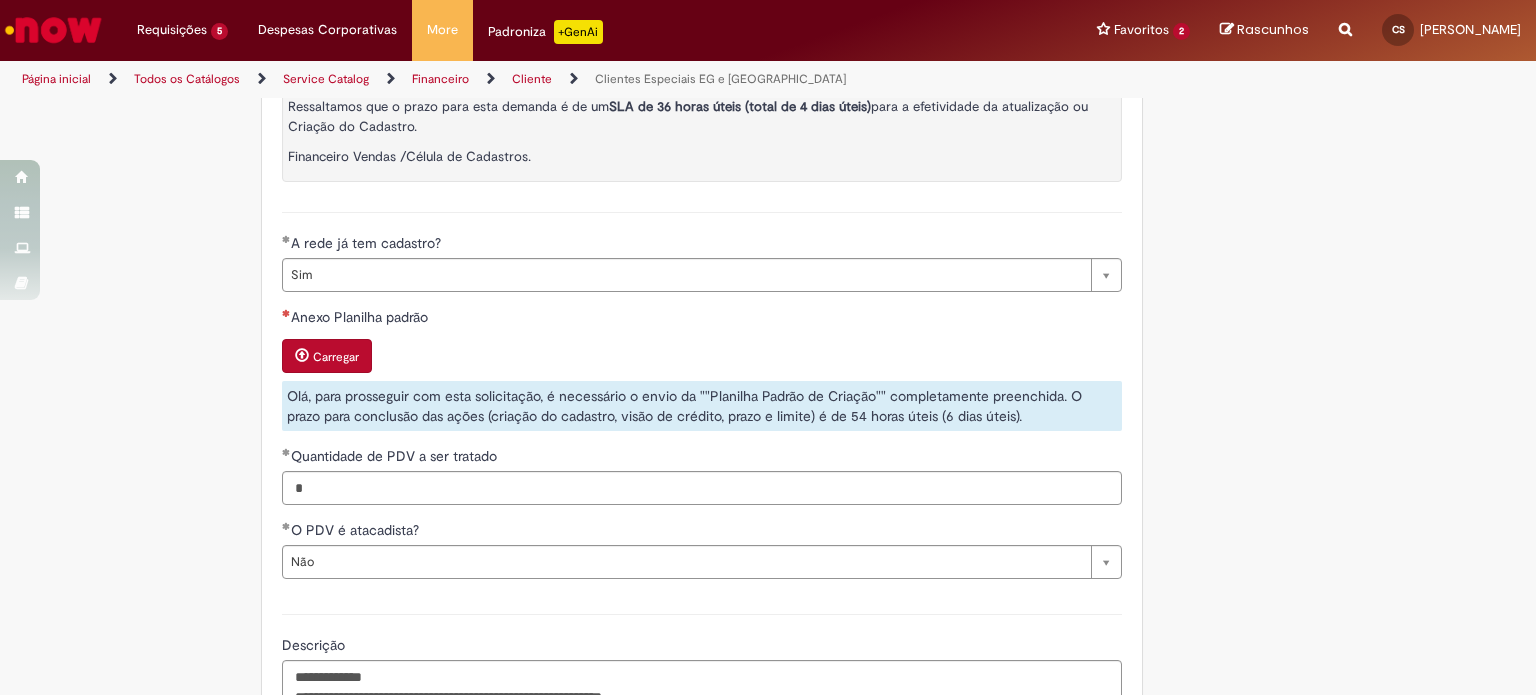 click on "Olá, para prosseguir com esta solicitação, é necessário o envio da ""Planilha Padrão de Criação"" completamente preenchida. O prazo para conclusão das ações (criação do cadastro, visão de crédito, prazo e limite) é de 54 horas úteis (6 dias úteis)." at bounding box center (702, 406) 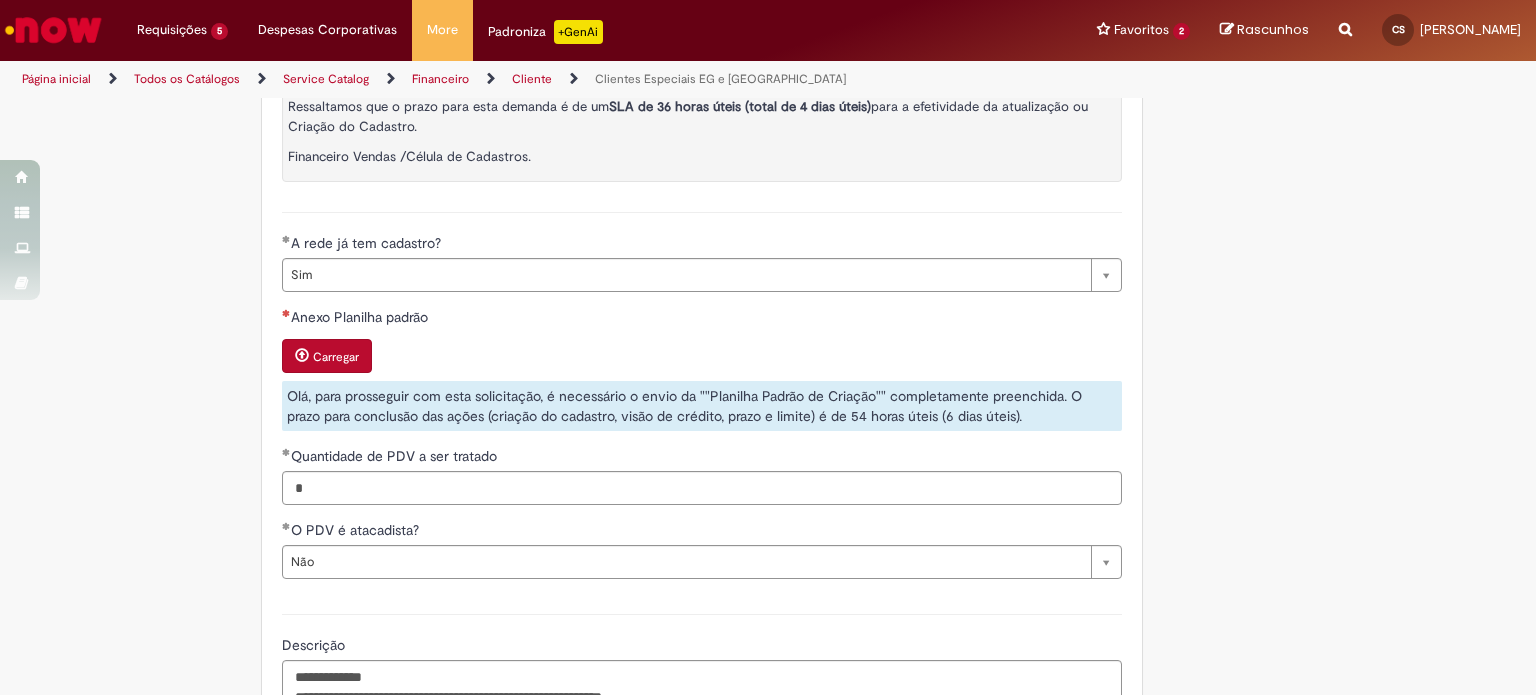 click on "Carregar" at bounding box center (327, 356) 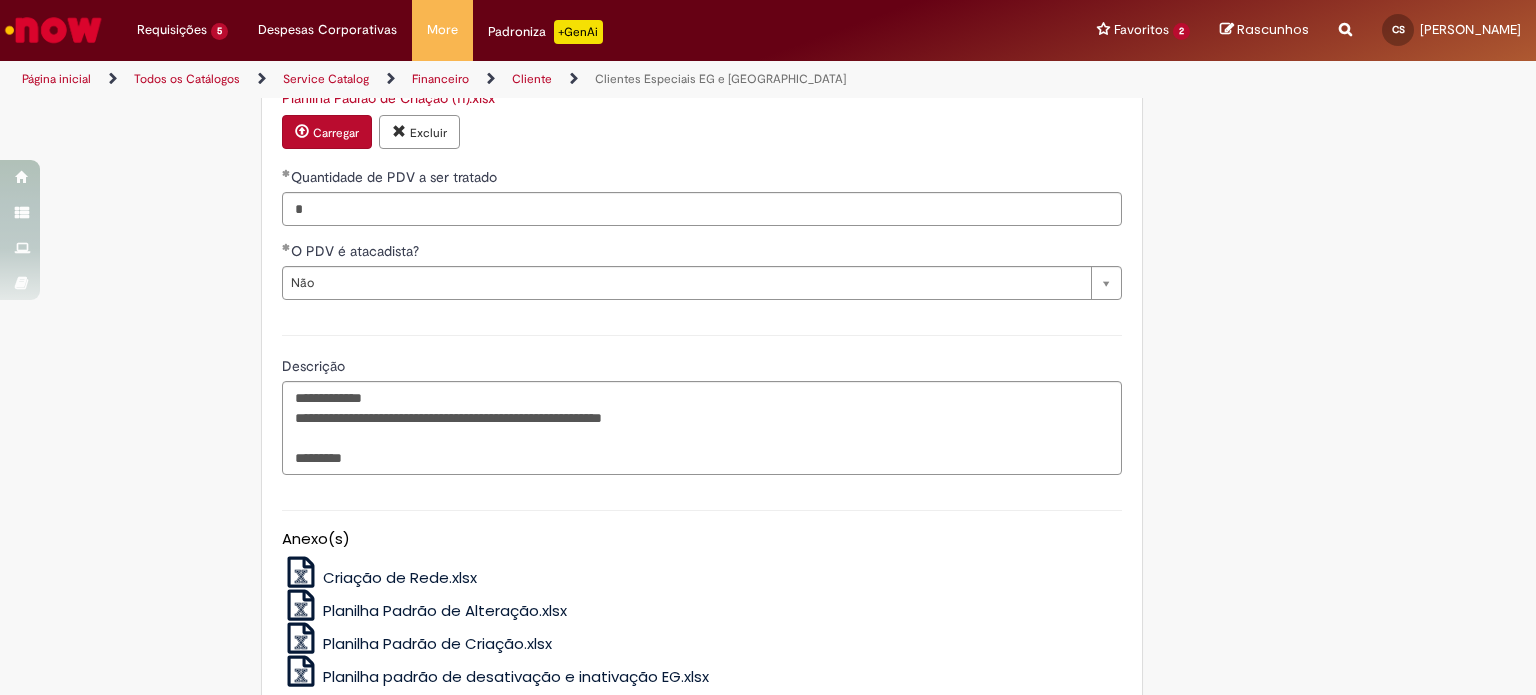 scroll, scrollTop: 1406, scrollLeft: 0, axis: vertical 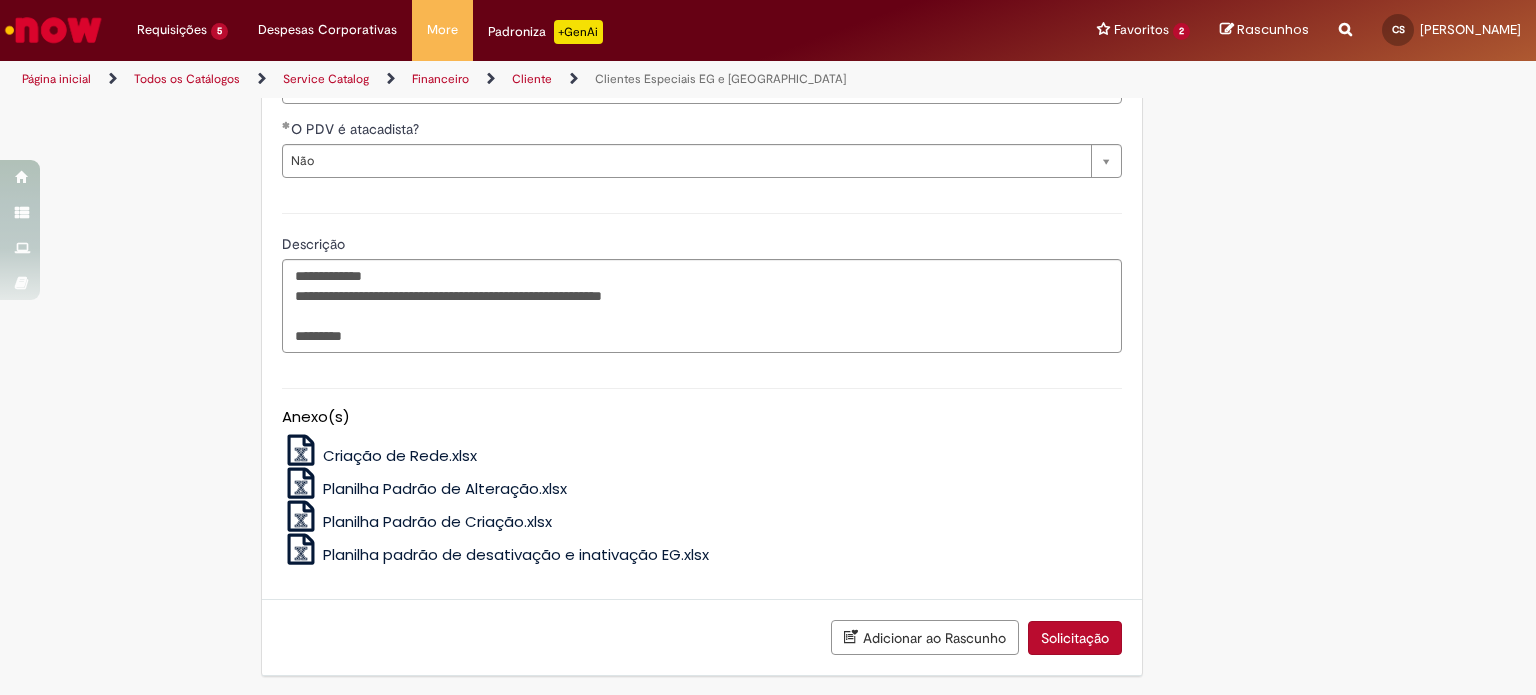 click on "Solicitação" at bounding box center [1075, 638] 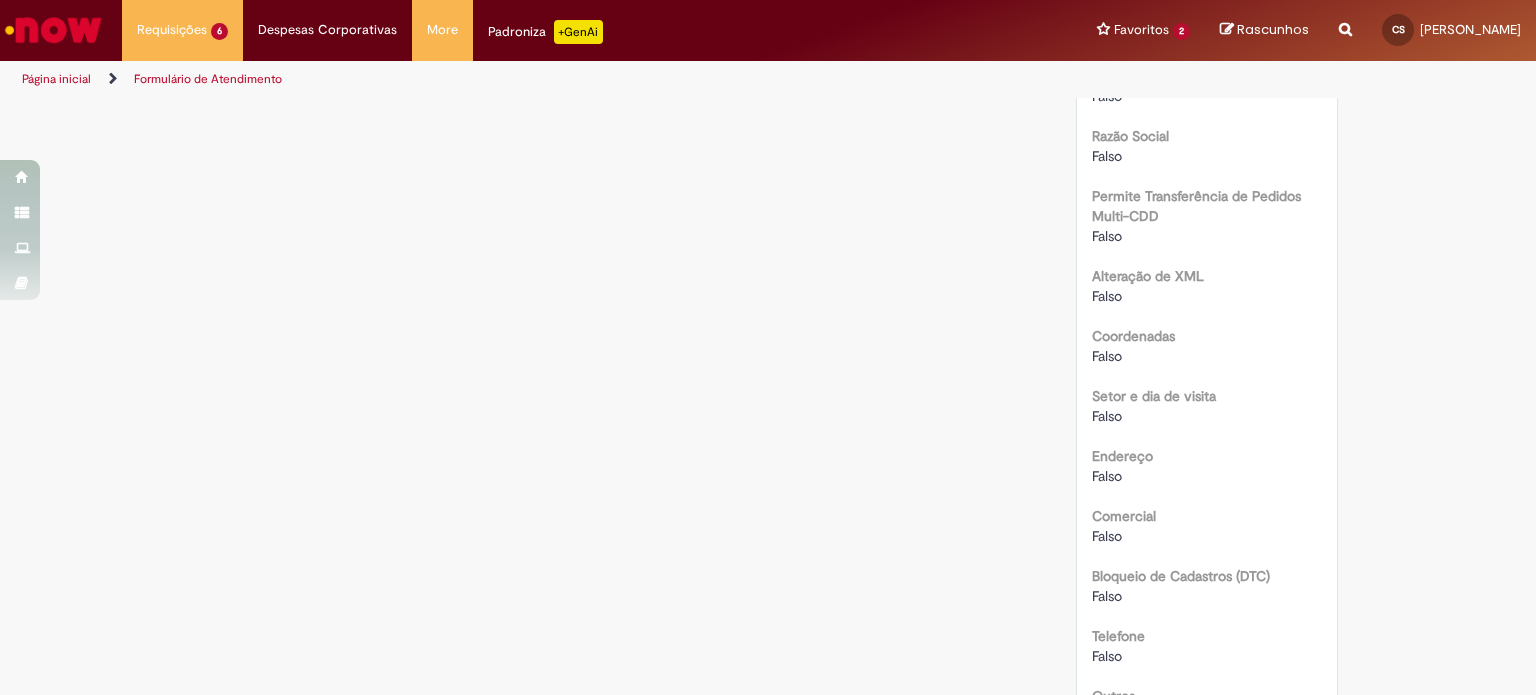 scroll, scrollTop: 0, scrollLeft: 0, axis: both 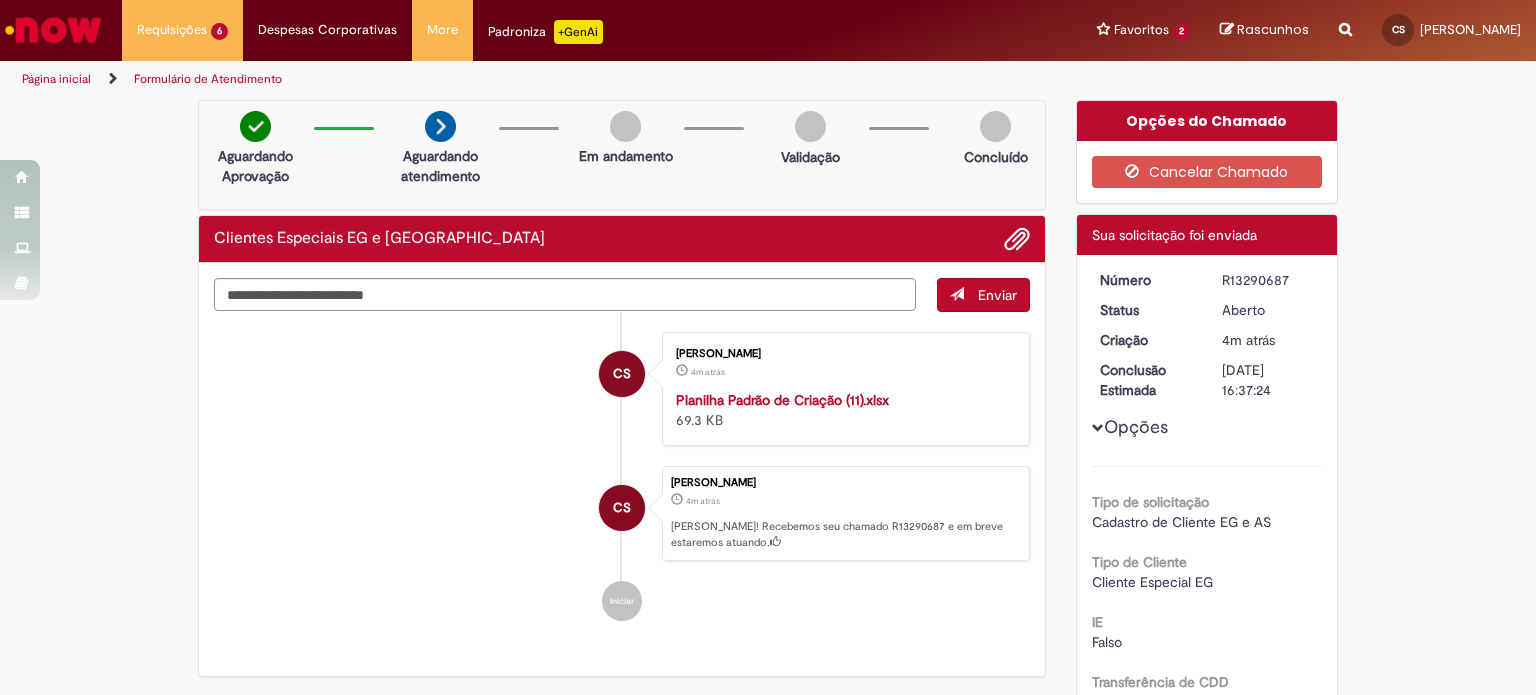 click at bounding box center (53, 30) 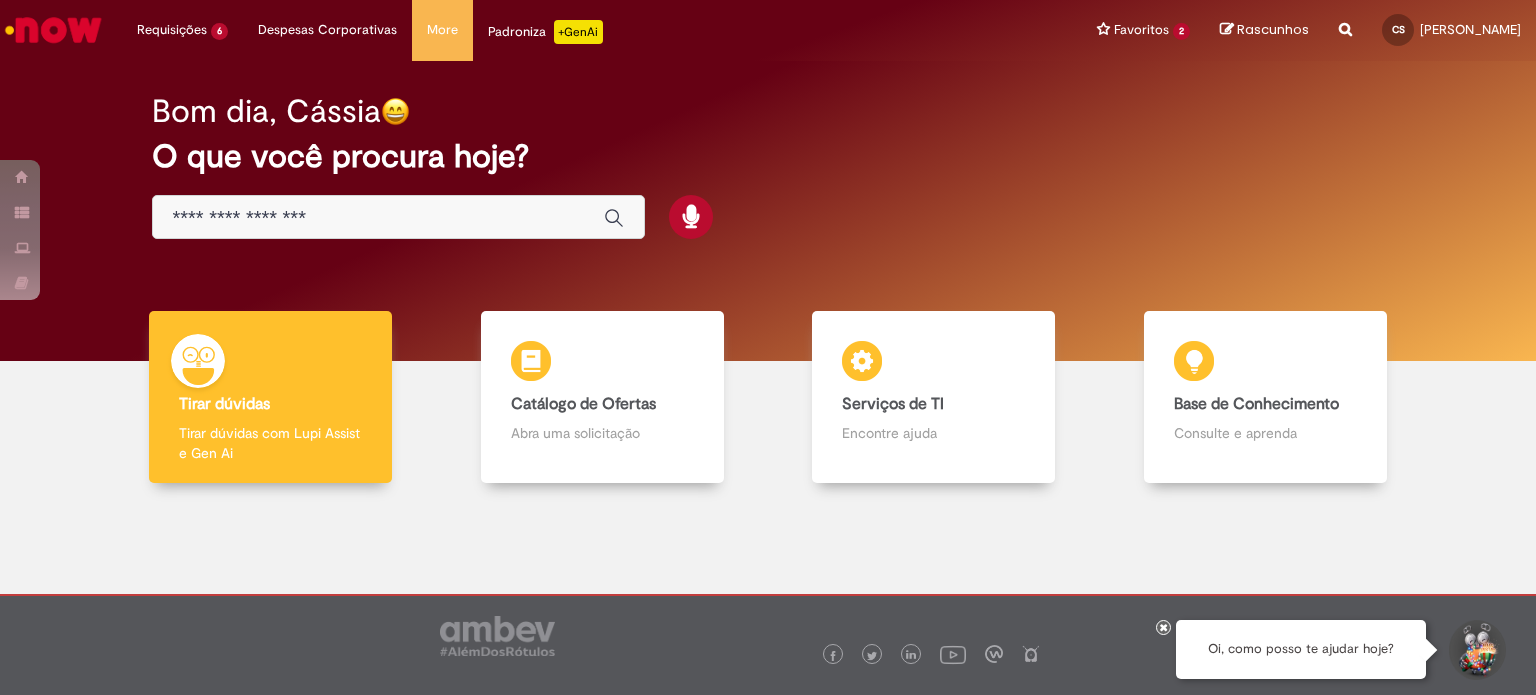 scroll, scrollTop: 0, scrollLeft: 0, axis: both 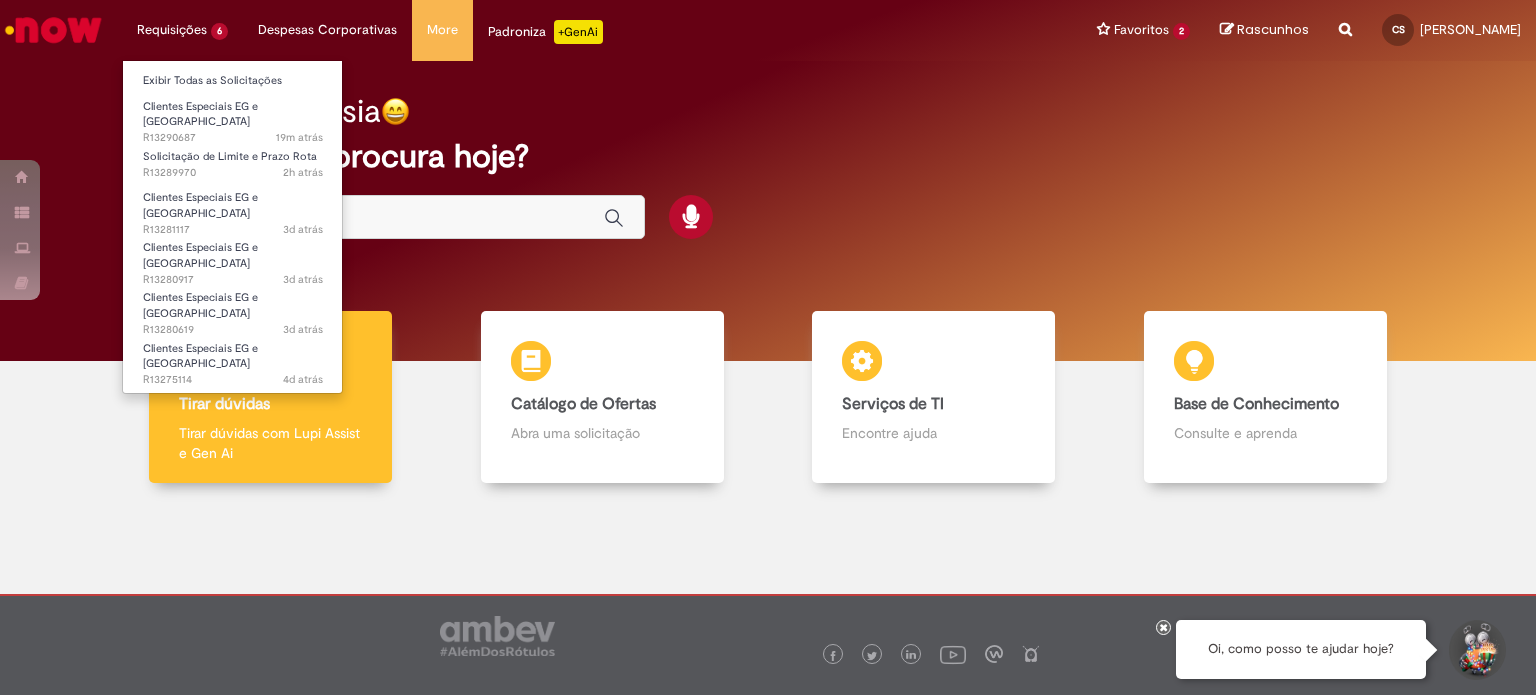 click on "Exibir Todas as Solicitações" at bounding box center (233, 79) 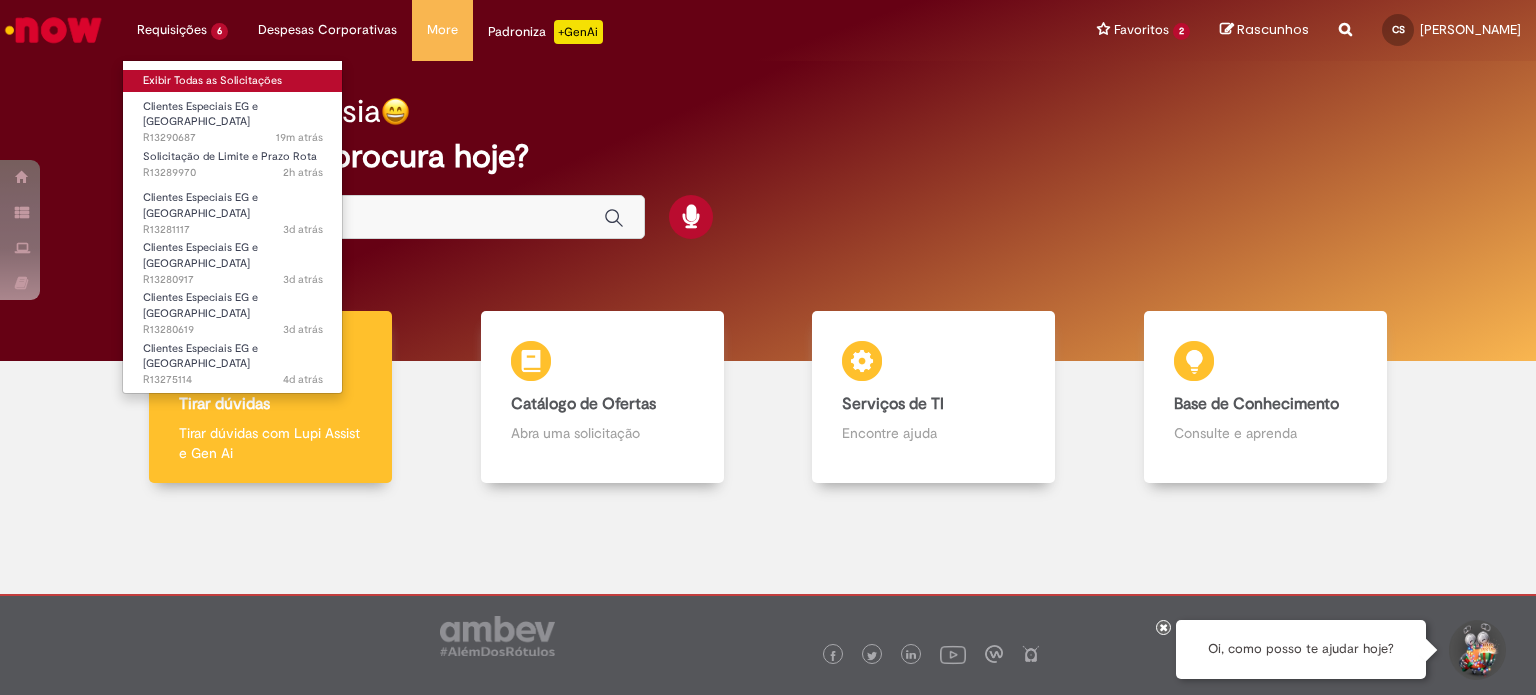 click on "Exibir Todas as Solicitações" at bounding box center (233, 81) 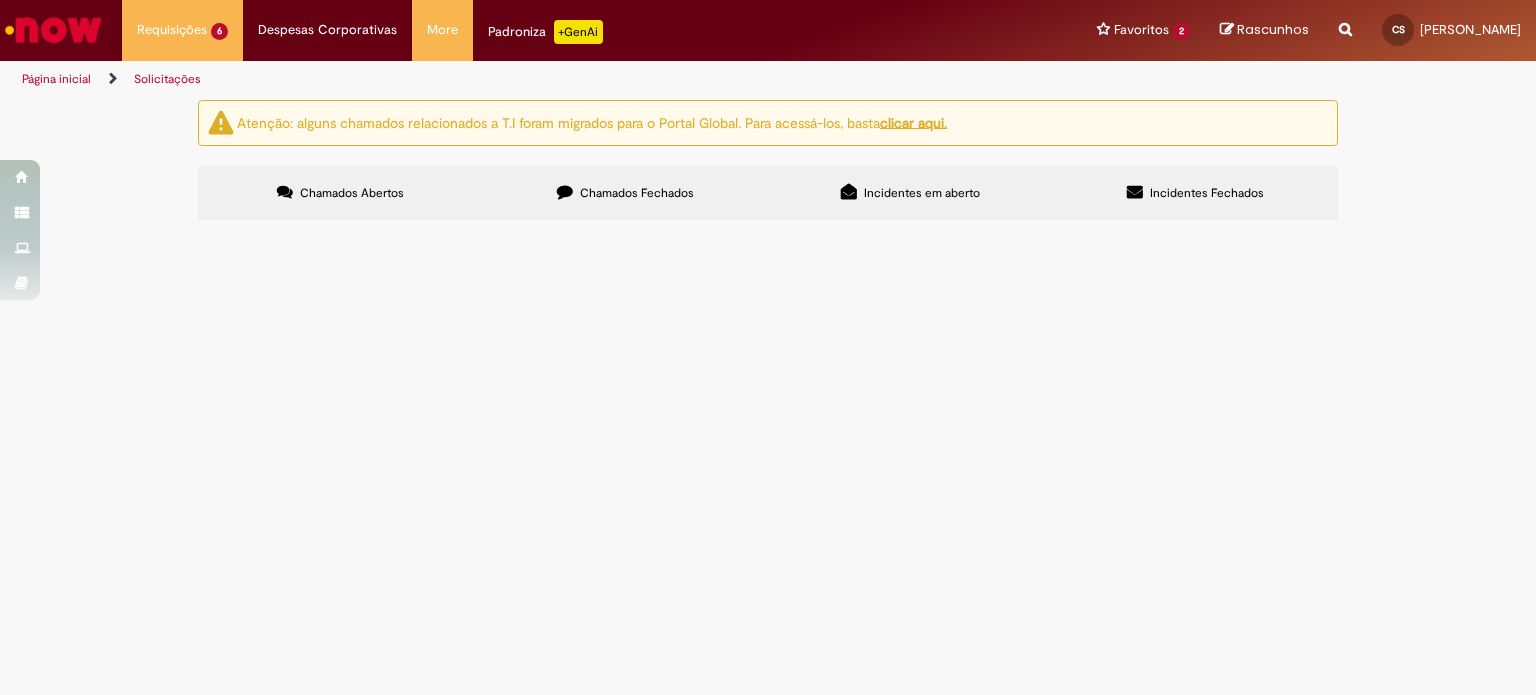 drag, startPoint x: 276, startPoint y: 349, endPoint x: 216, endPoint y: 353, distance: 60.133186 